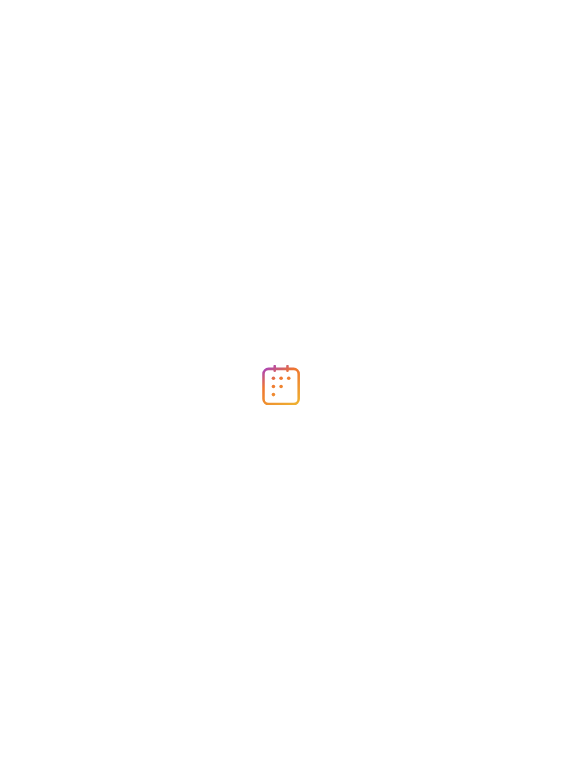 scroll, scrollTop: 0, scrollLeft: 0, axis: both 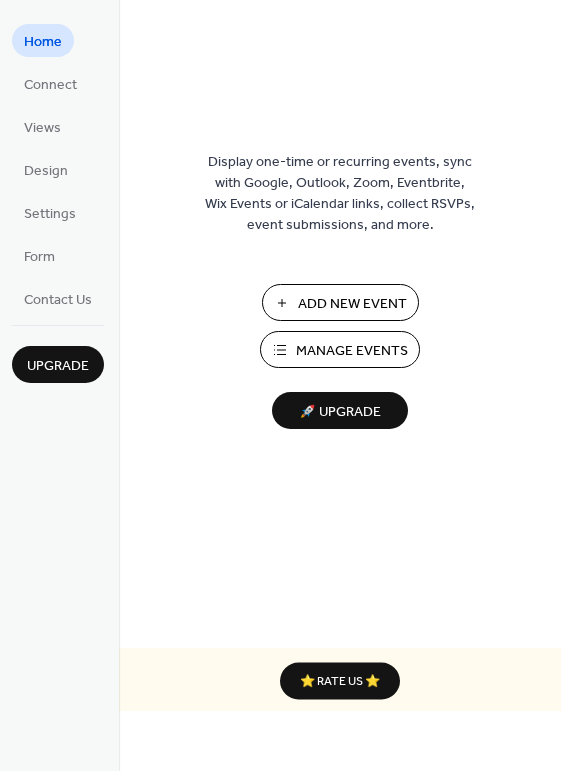 click on "Manage Events" at bounding box center (352, 351) 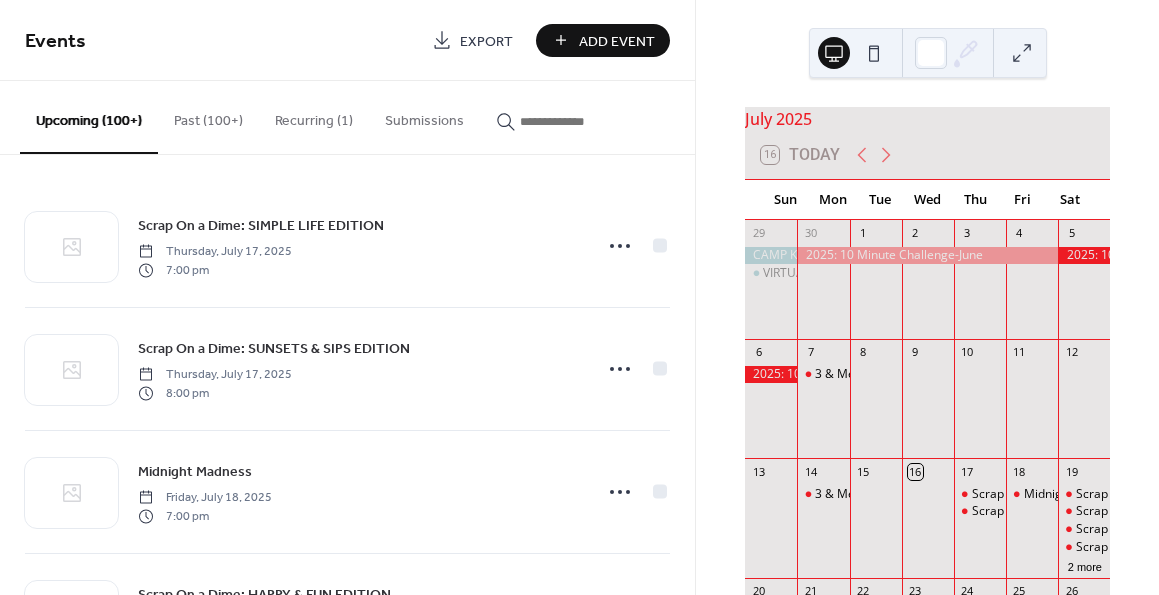 scroll, scrollTop: 0, scrollLeft: 0, axis: both 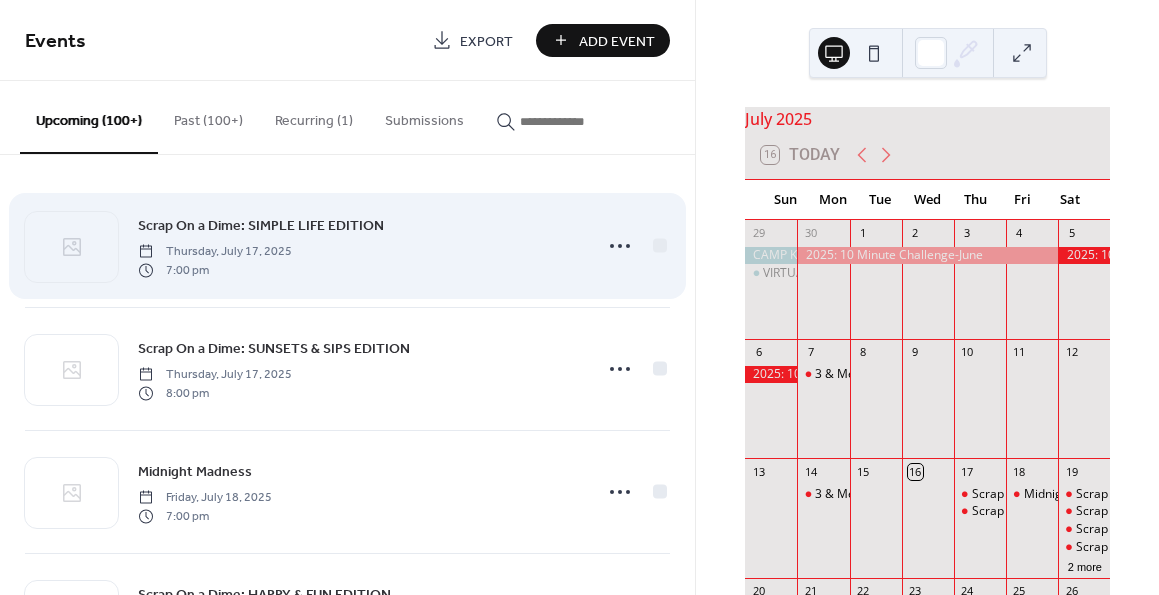 click on "Scrap On a Dime:  SIMPLE LIFE EDITION" at bounding box center [261, 226] 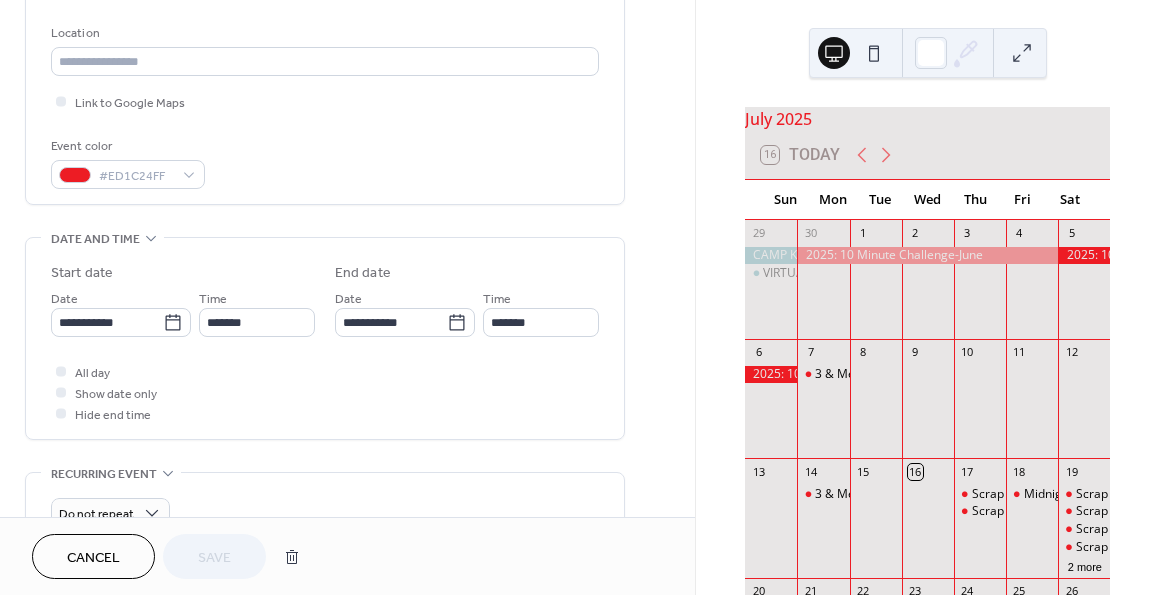 scroll, scrollTop: 423, scrollLeft: 0, axis: vertical 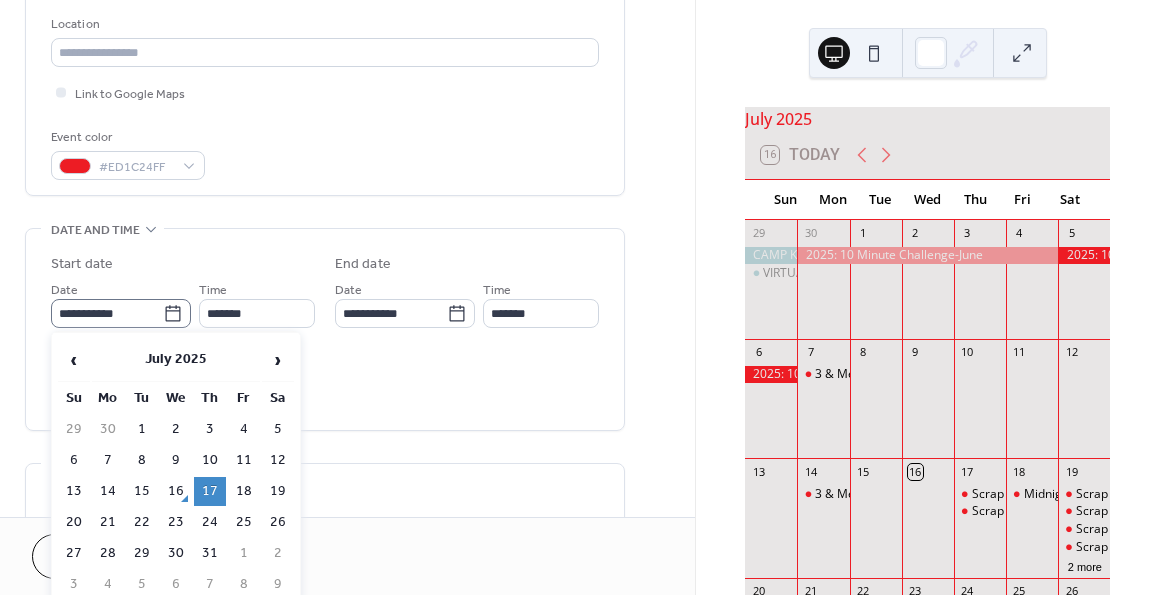 click 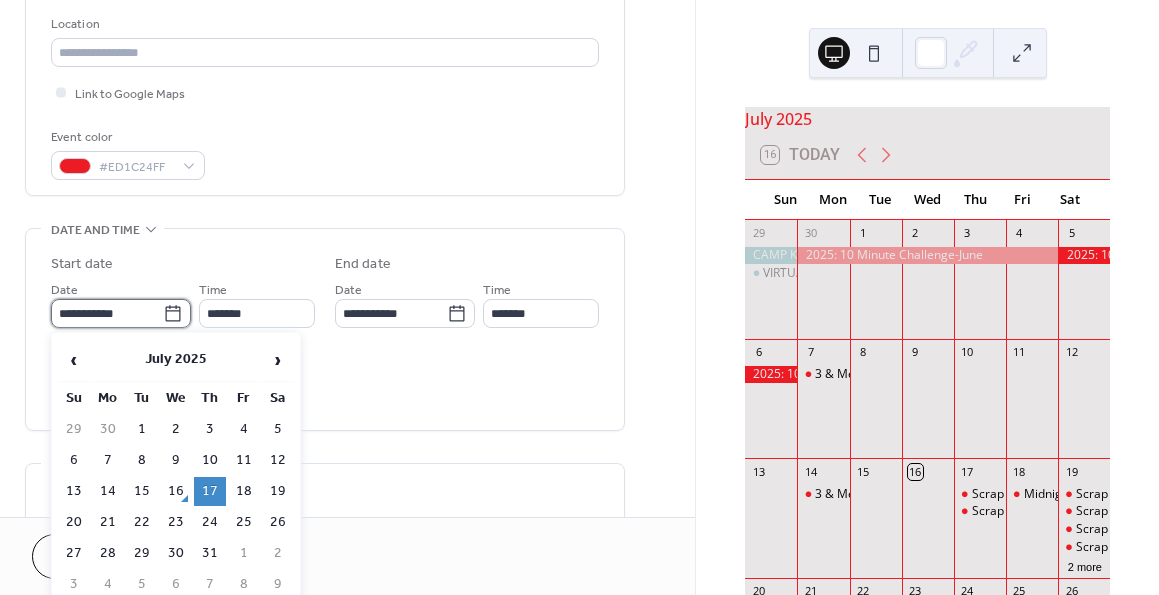 click on "**********" at bounding box center [107, 313] 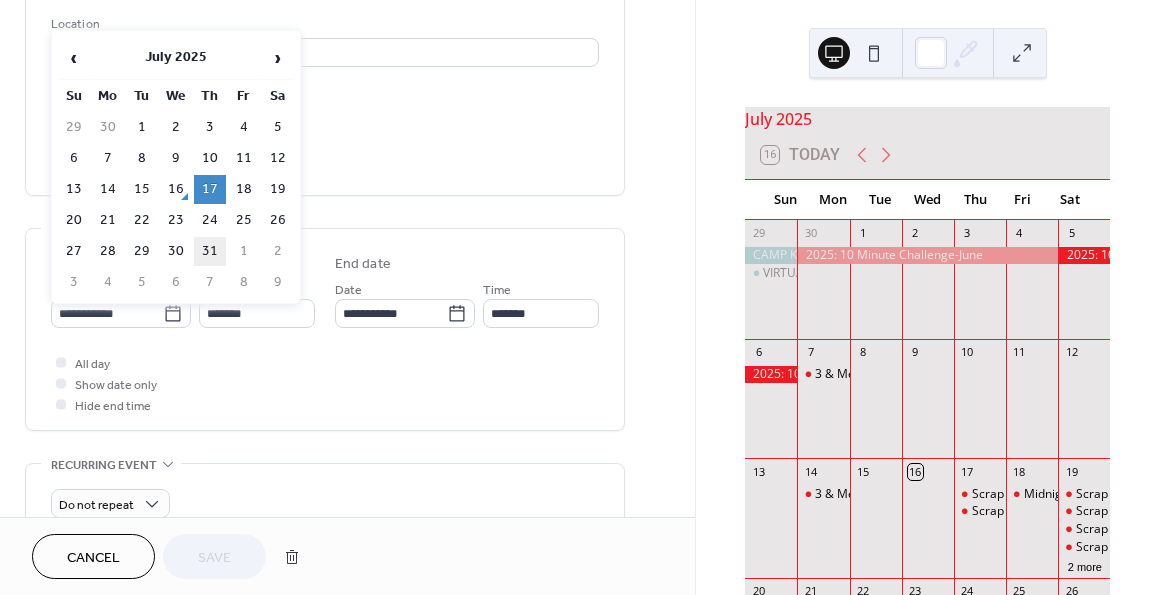 click on "31" at bounding box center [210, 251] 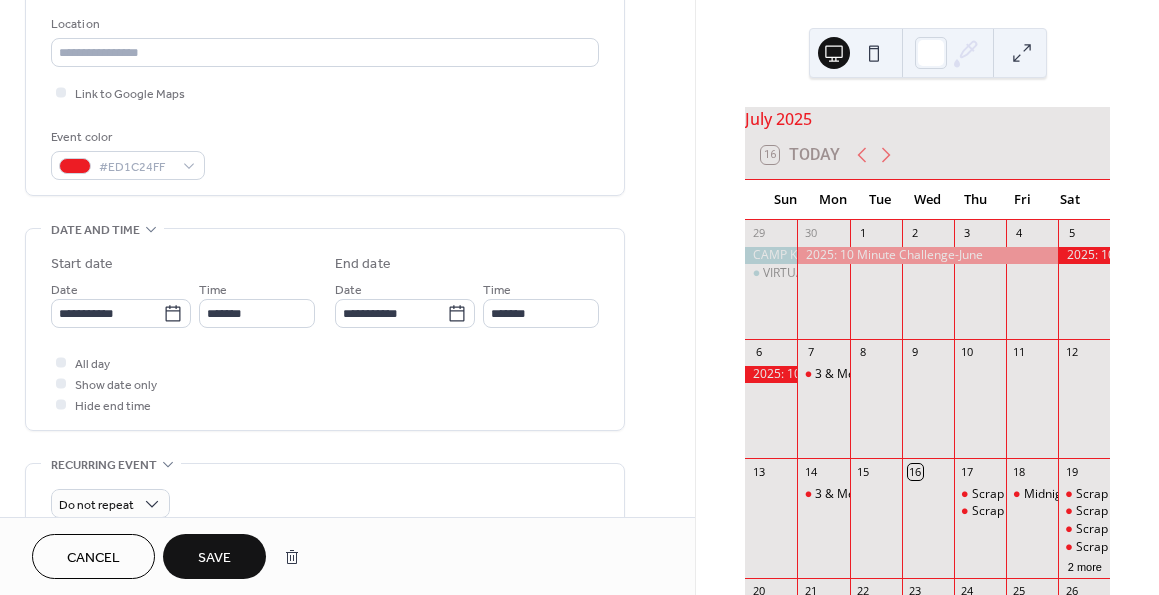 click on "Save" at bounding box center [214, 558] 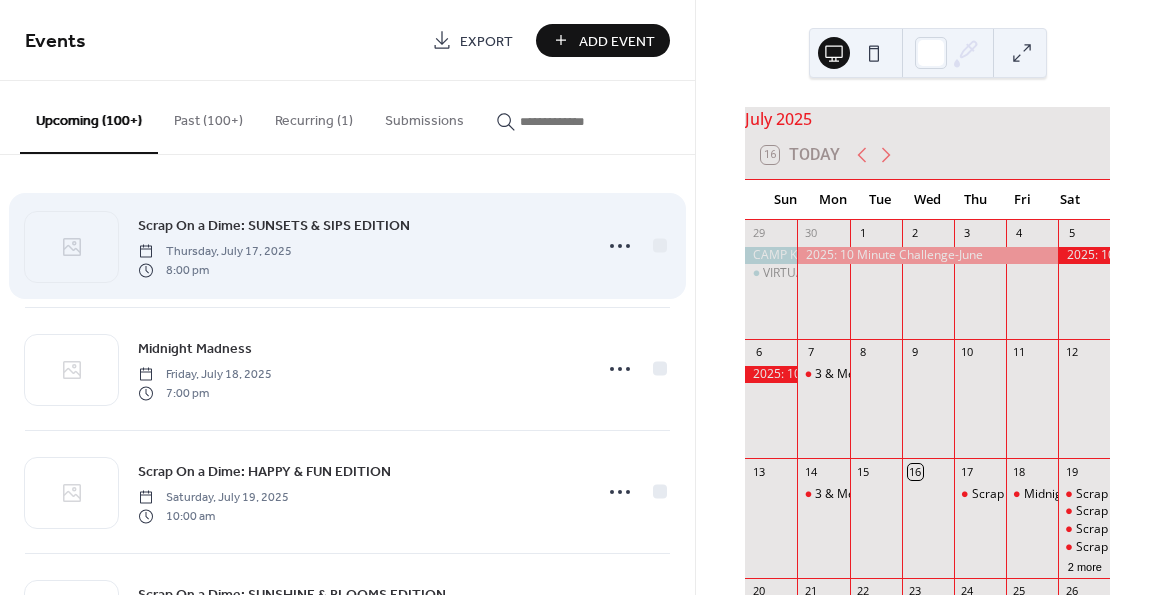 click on "Scrap On a Dime:  SUNSETS & SIPS EDITION" at bounding box center (274, 226) 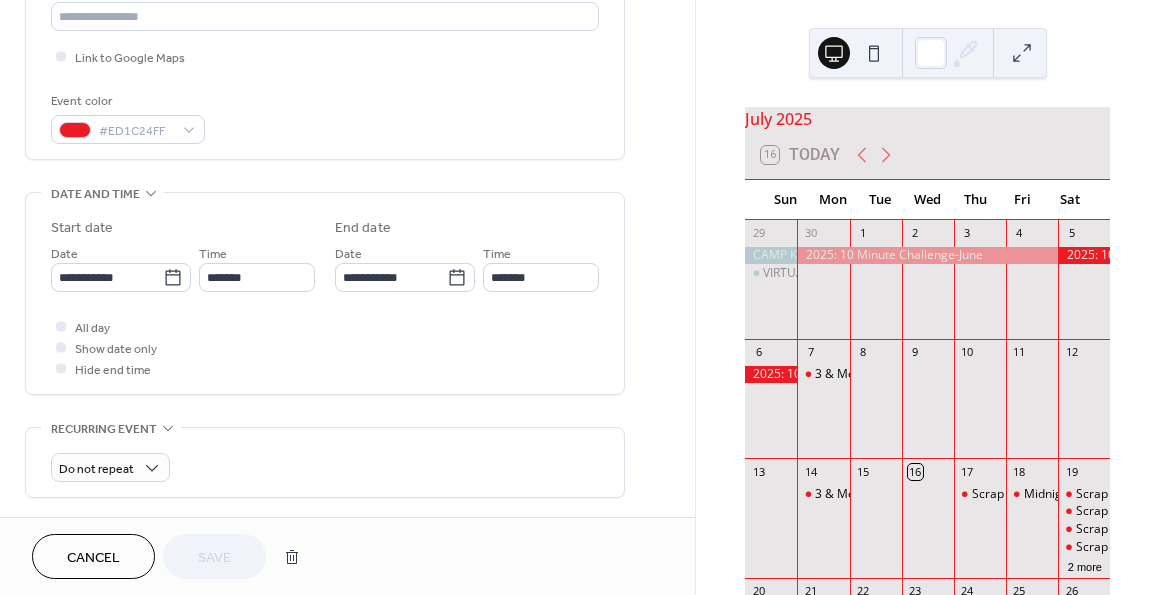 scroll, scrollTop: 490, scrollLeft: 0, axis: vertical 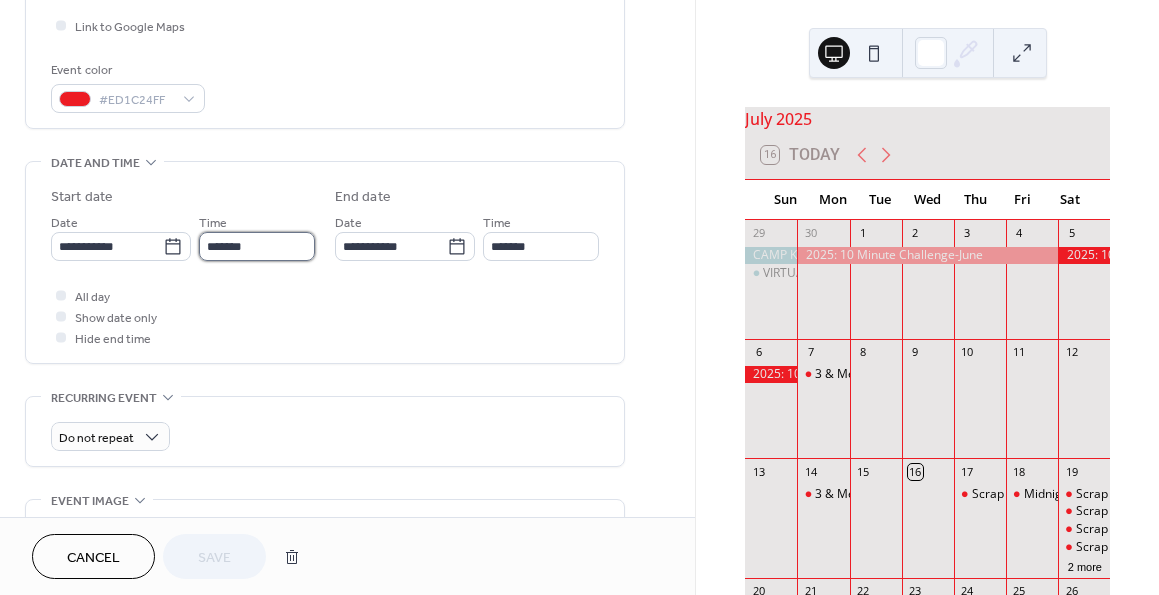 click on "*******" at bounding box center [257, 246] 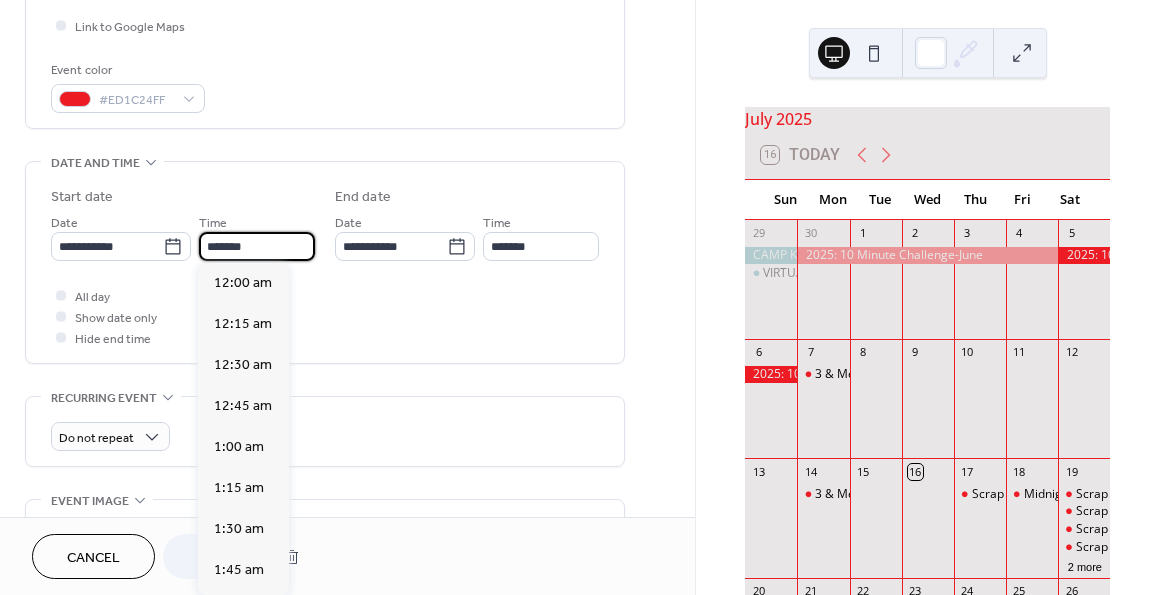 scroll, scrollTop: 3258, scrollLeft: 0, axis: vertical 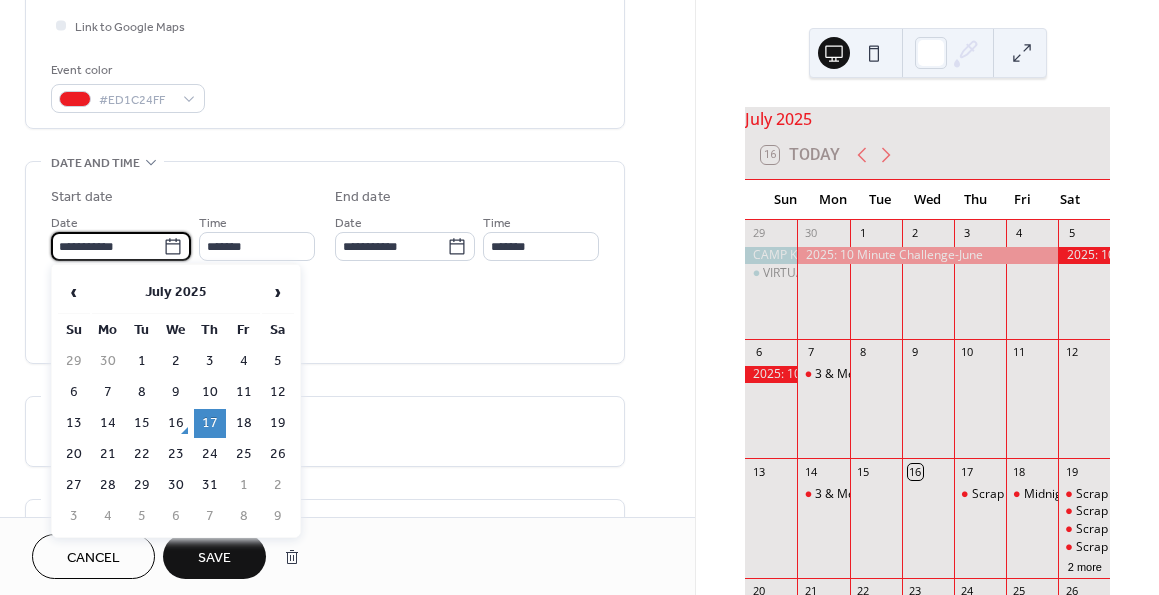 click on "**********" at bounding box center [107, 246] 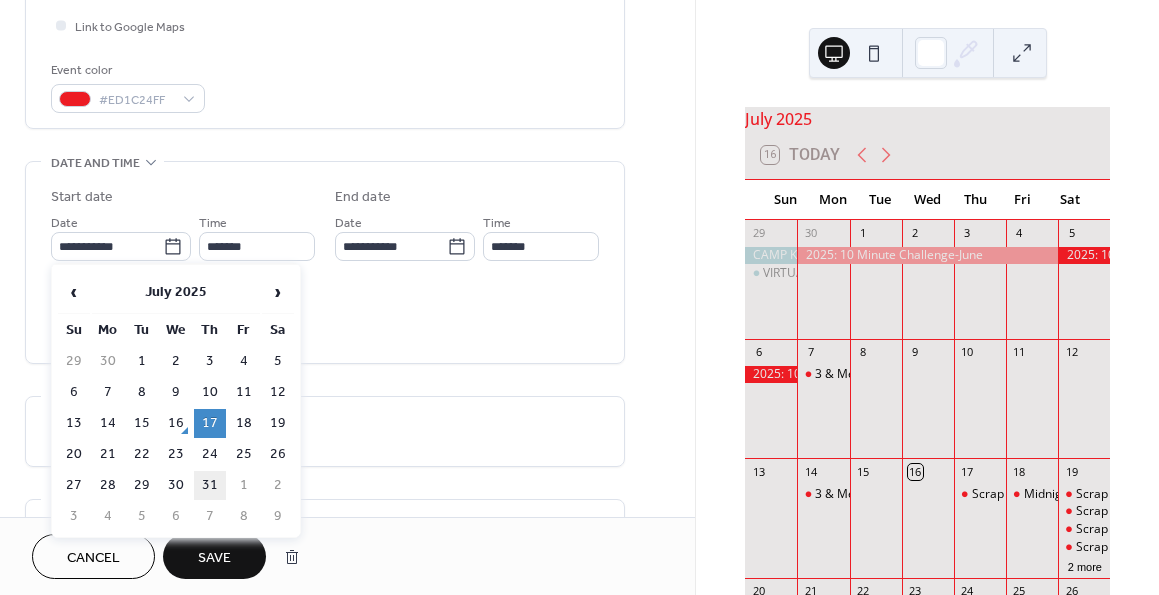 click on "31" at bounding box center (210, 485) 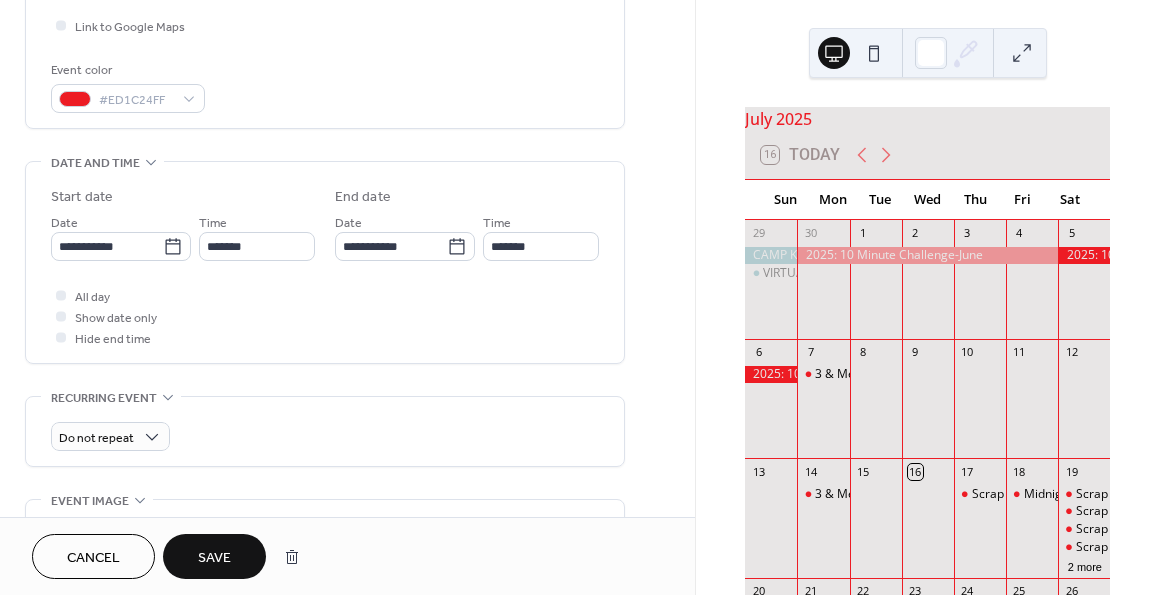 click on "Save" at bounding box center (214, 558) 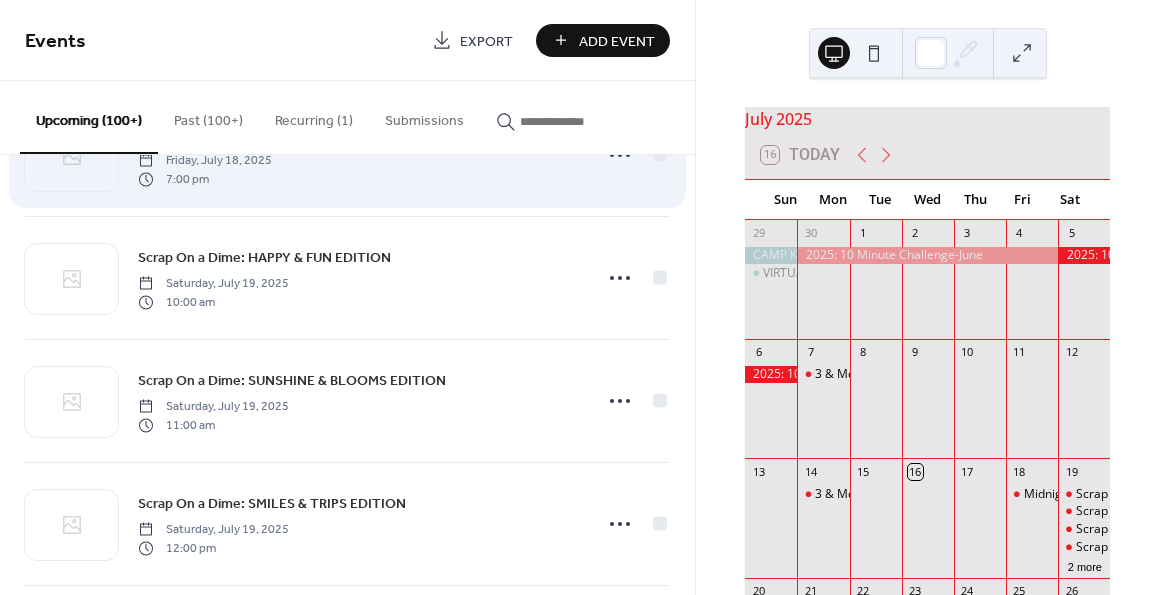scroll, scrollTop: 102, scrollLeft: 0, axis: vertical 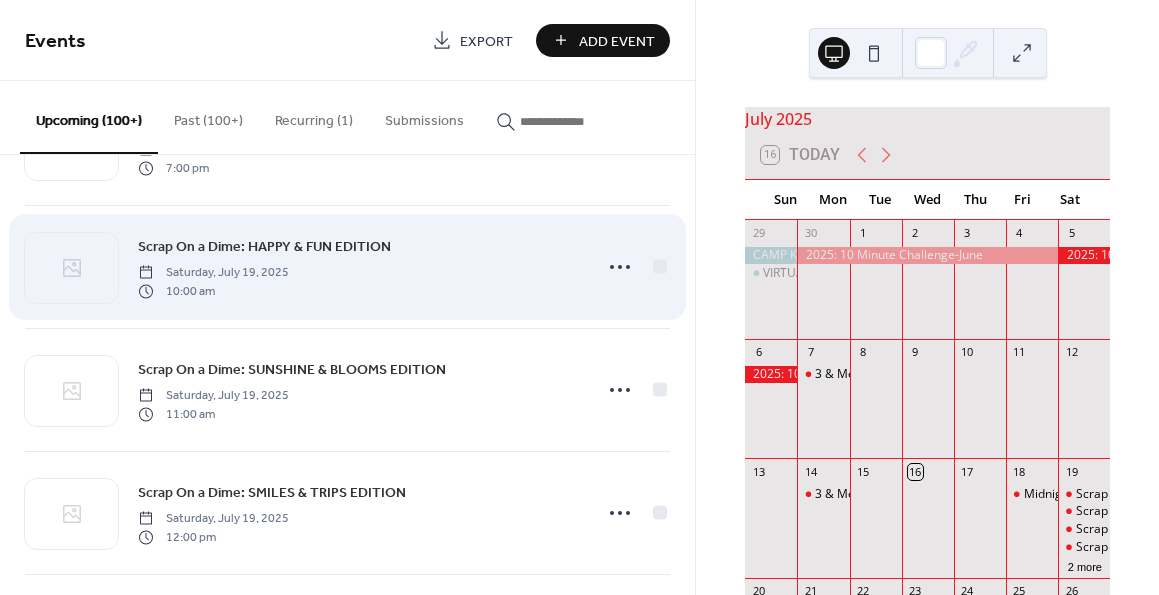 click on "Scrap On a Dime:  HAPPY & FUN EDITION" at bounding box center [264, 247] 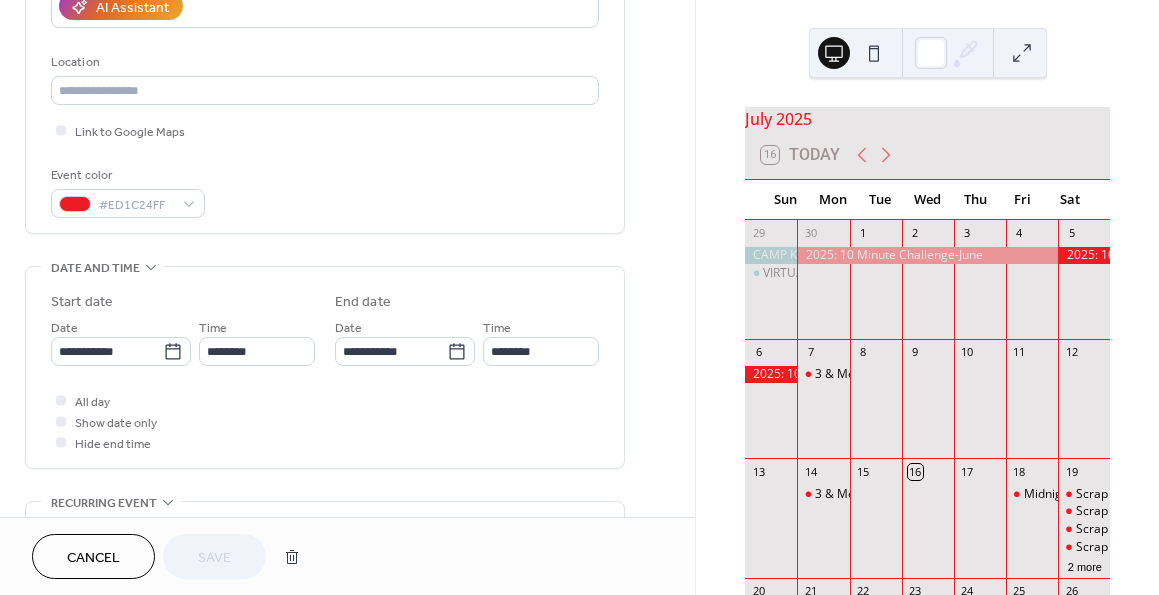 scroll, scrollTop: 400, scrollLeft: 0, axis: vertical 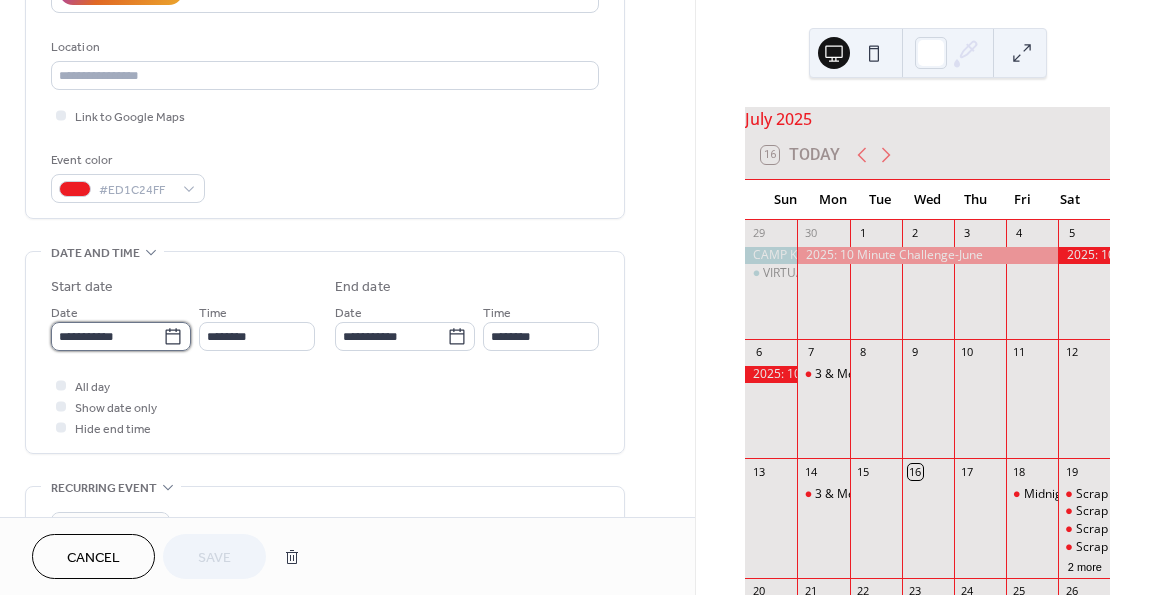 click on "**********" at bounding box center [107, 336] 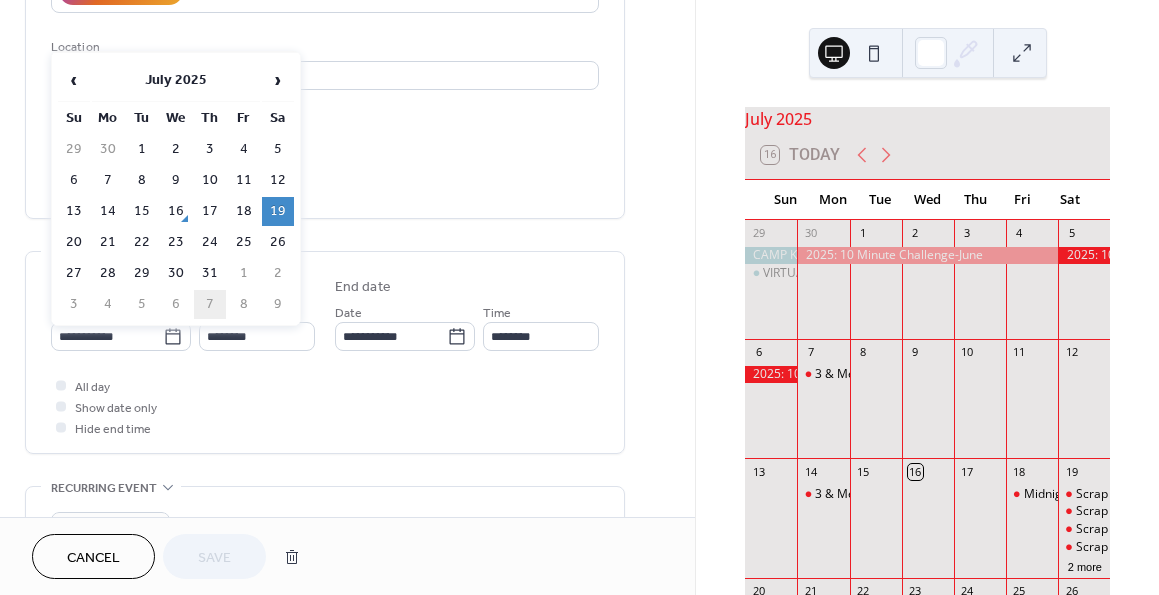 click on "7" at bounding box center [210, 304] 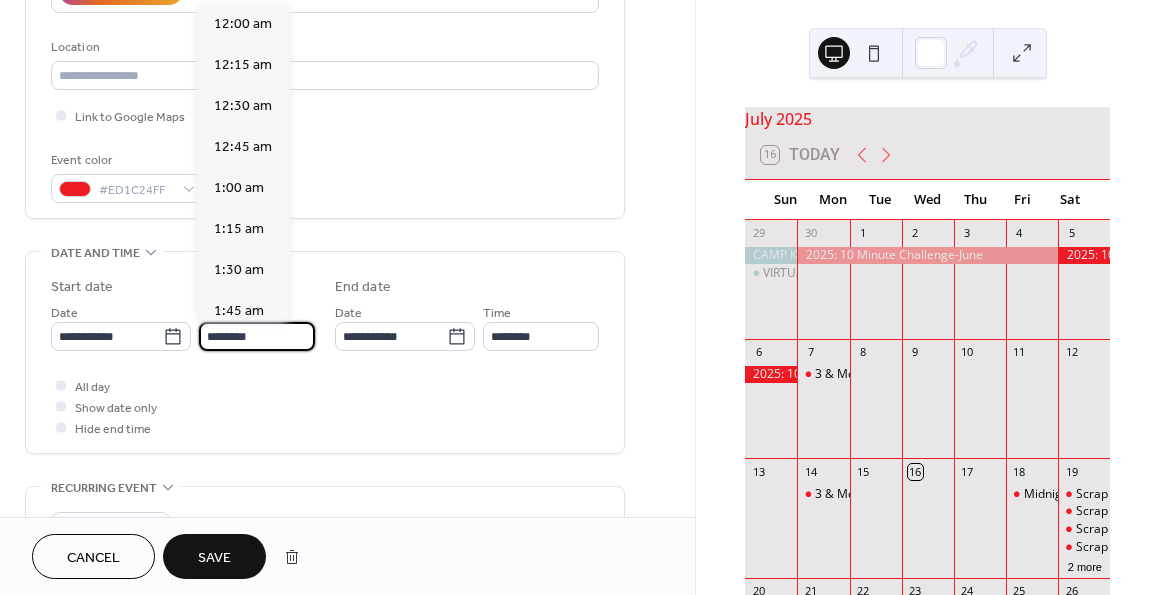 click on "********" at bounding box center [257, 336] 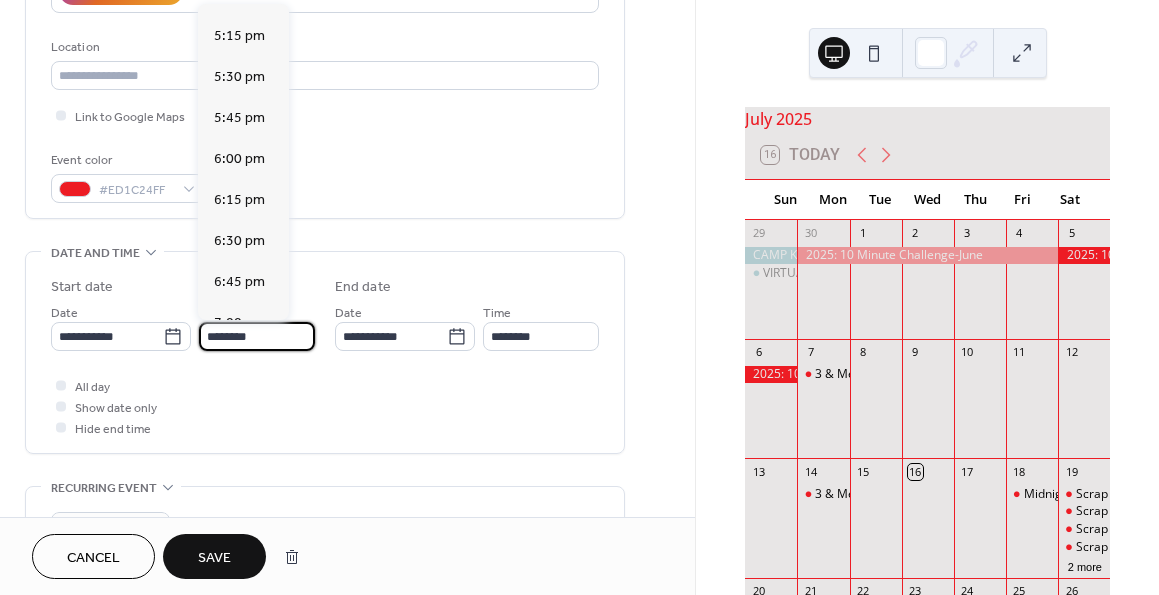 scroll, scrollTop: 2825, scrollLeft: 0, axis: vertical 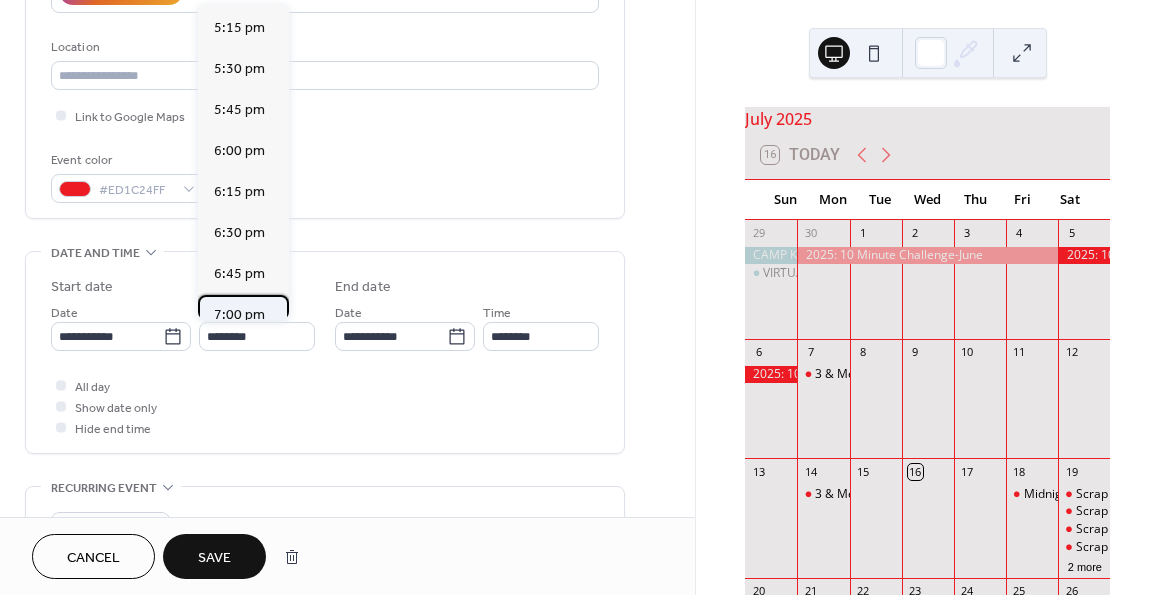 click on "7:00 pm" at bounding box center (239, 315) 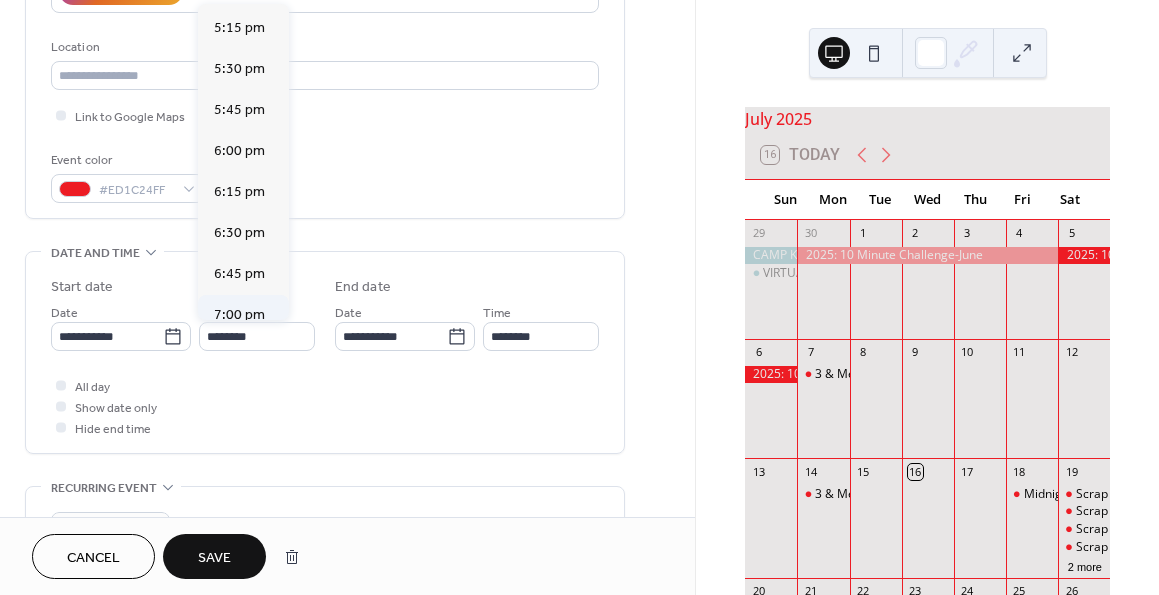 type on "*******" 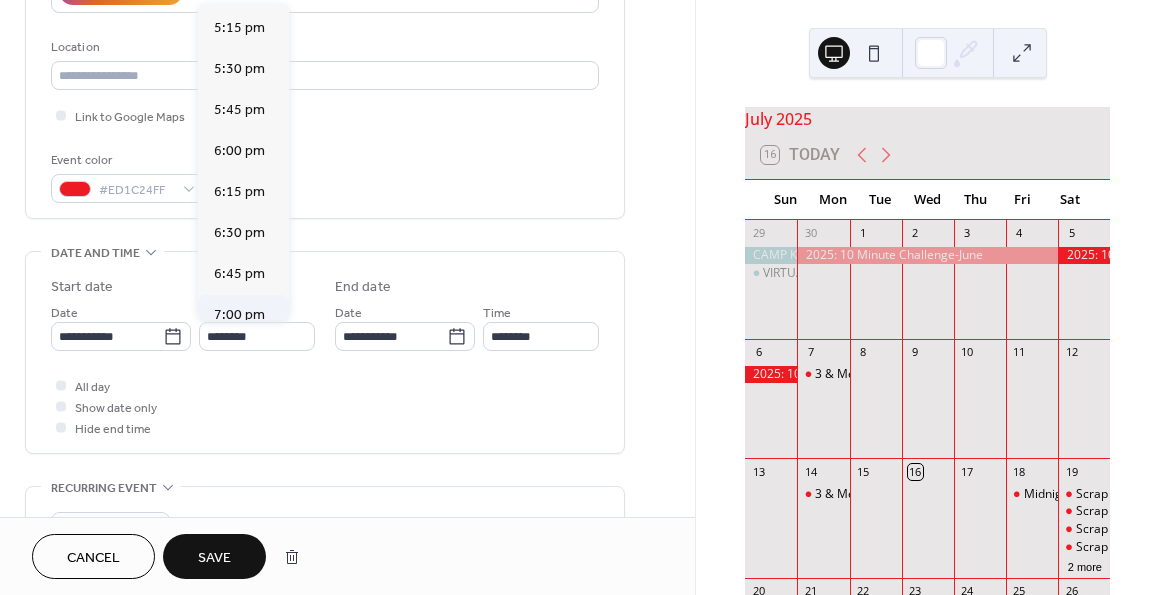 type on "*******" 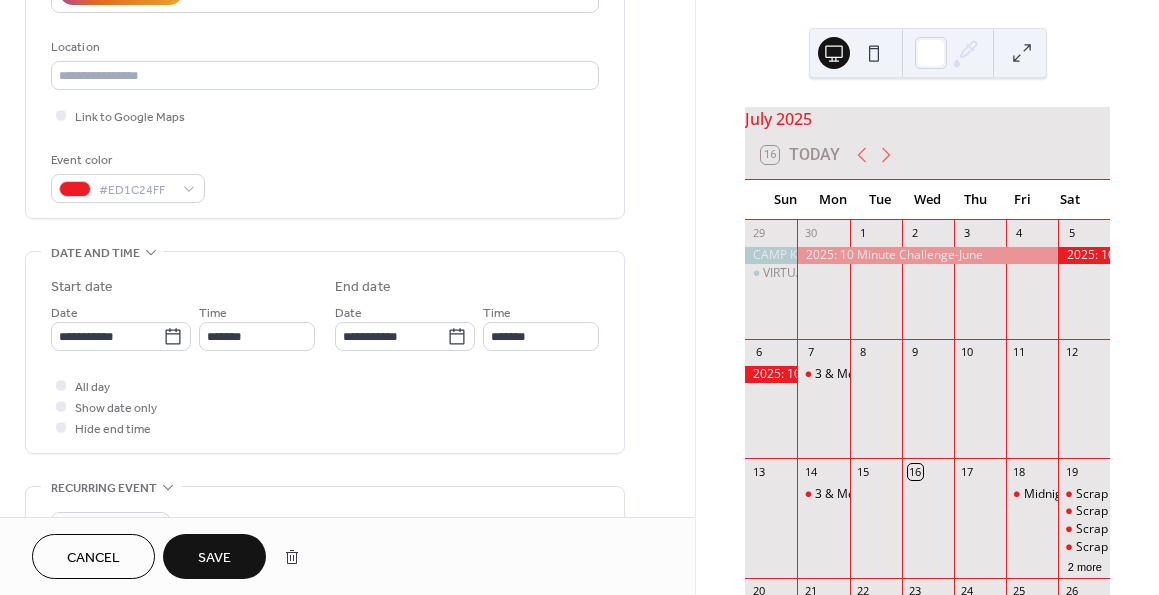 click on "Save" at bounding box center (214, 558) 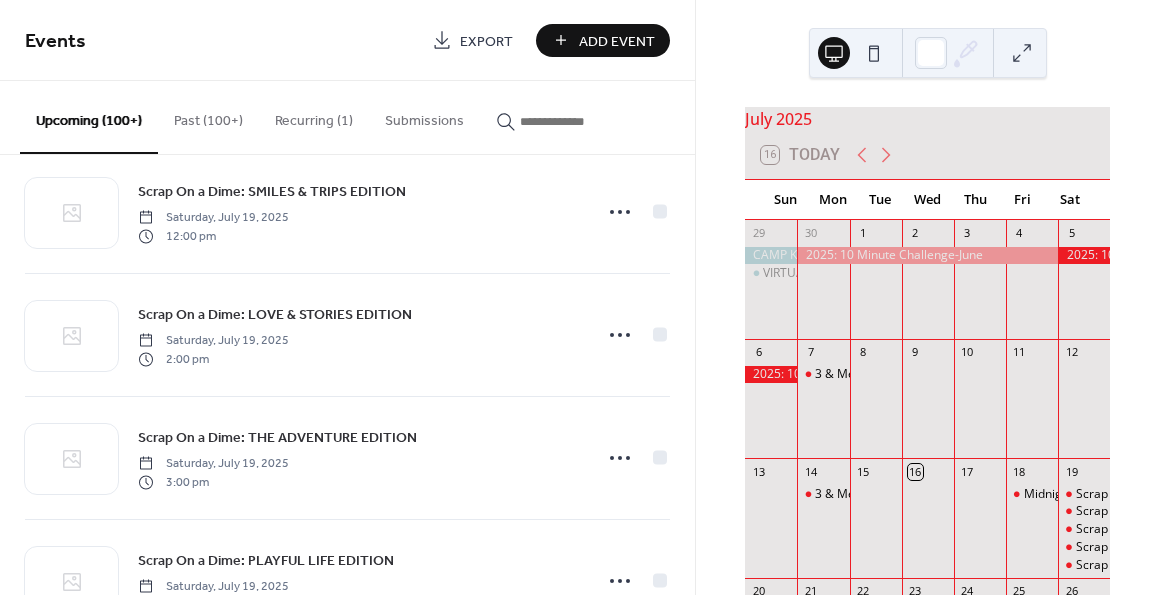 scroll, scrollTop: 285, scrollLeft: 0, axis: vertical 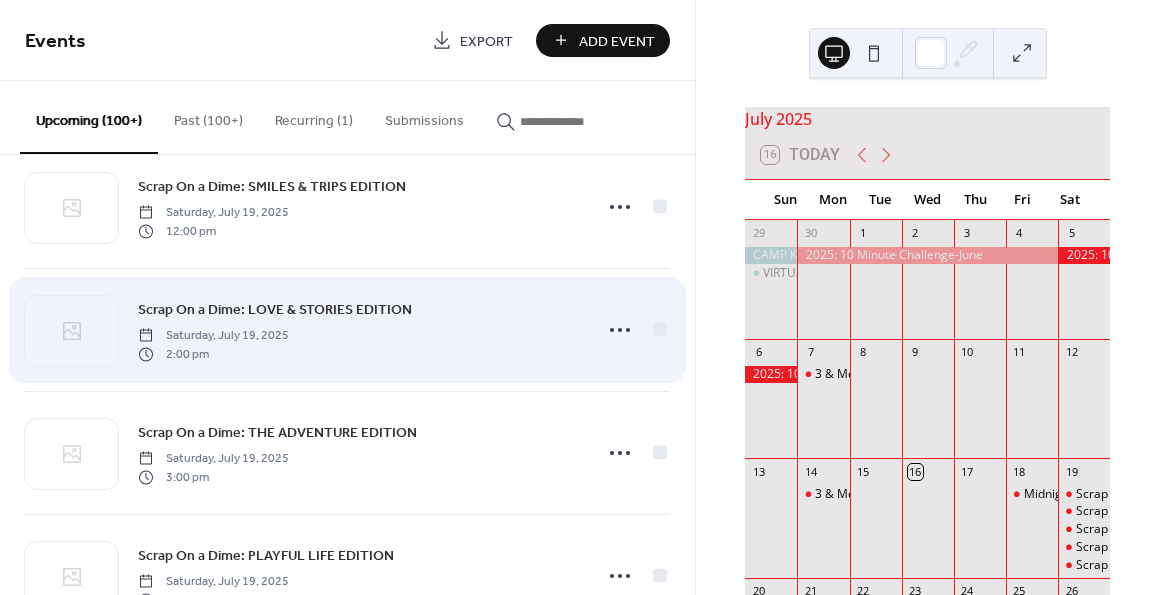 click on "Scrap On a Dime:  LOVE & STORIES EDITION" at bounding box center [275, 310] 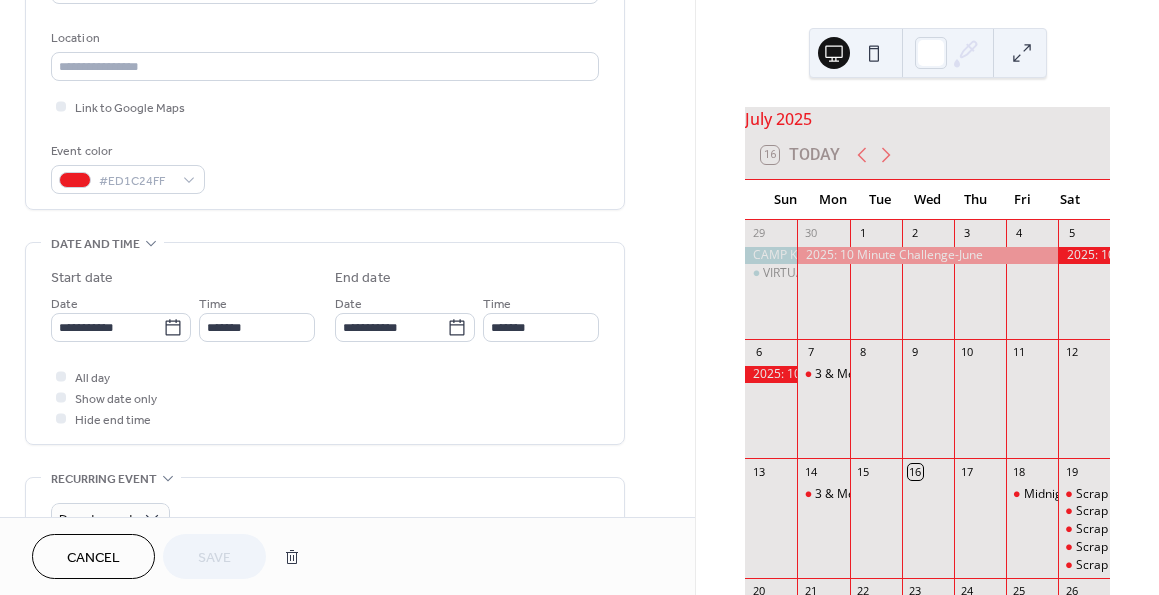 scroll, scrollTop: 421, scrollLeft: 0, axis: vertical 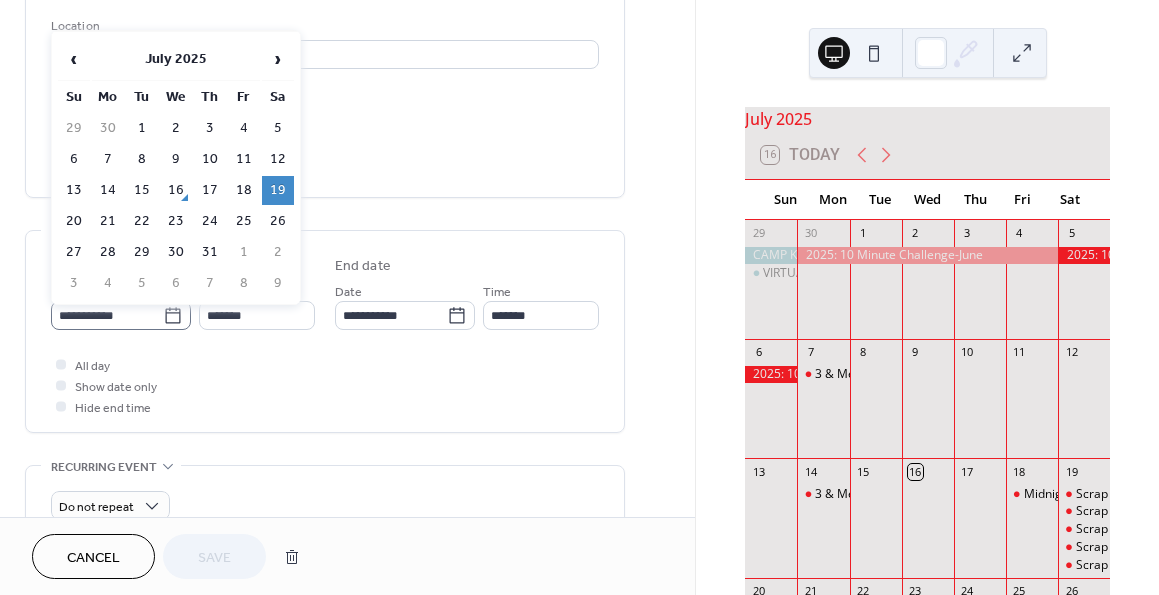 click on "**********" at bounding box center [121, 315] 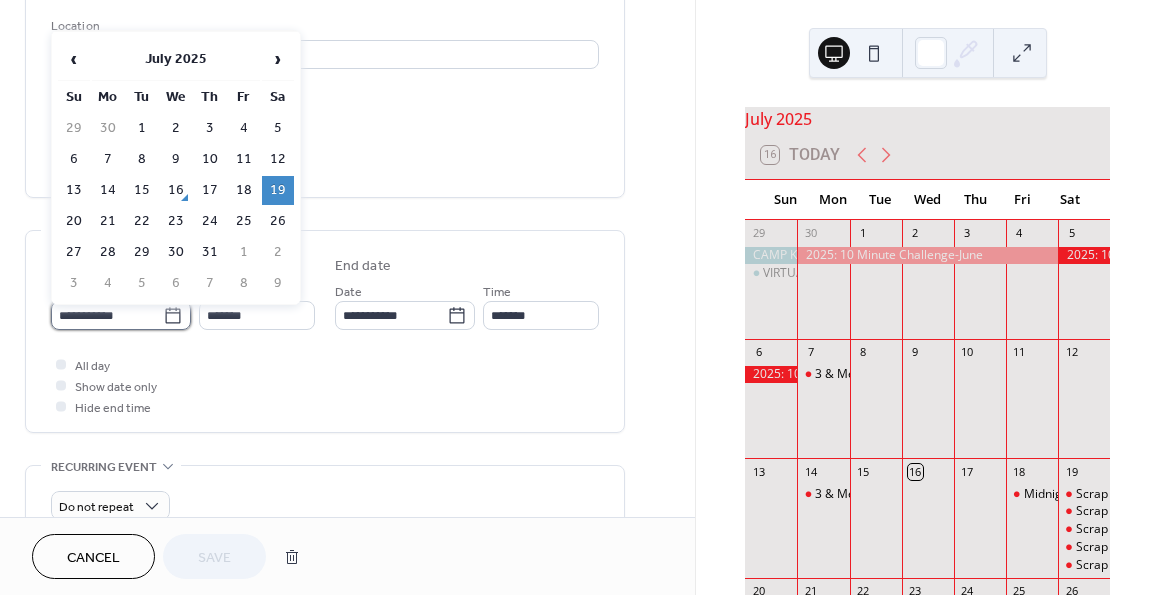click on "**********" at bounding box center (107, 315) 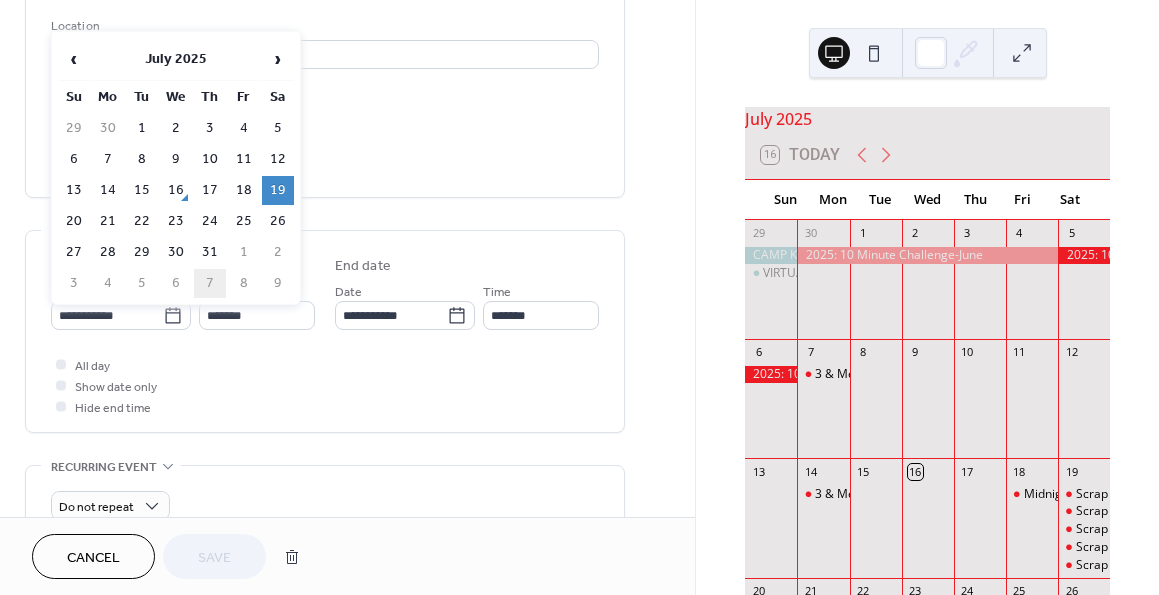 click on "7" at bounding box center [210, 283] 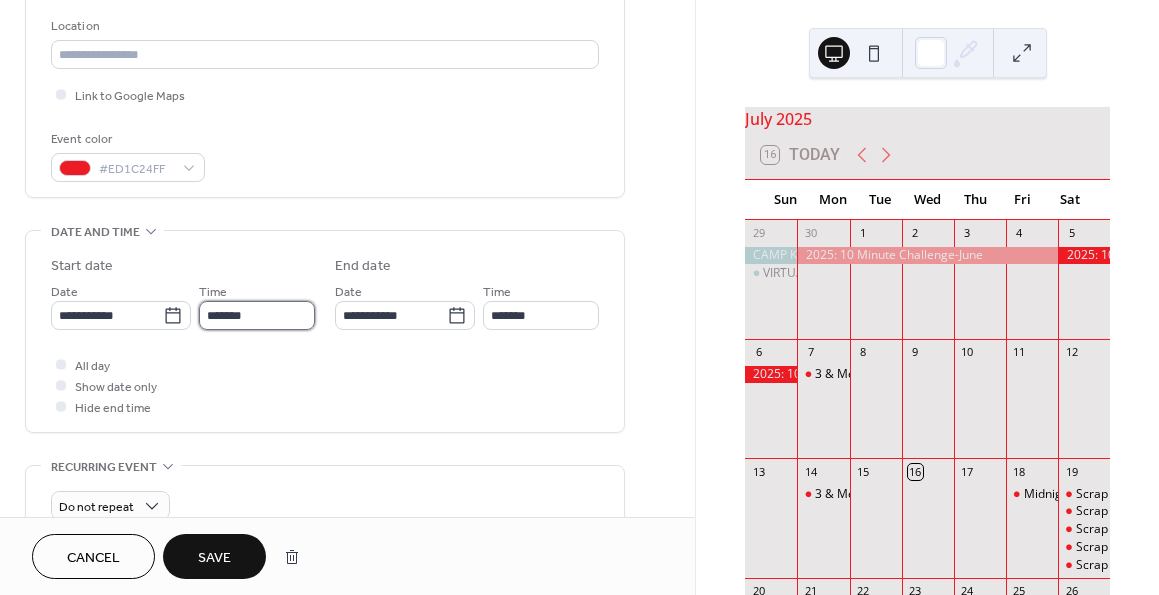 click on "*******" at bounding box center (257, 315) 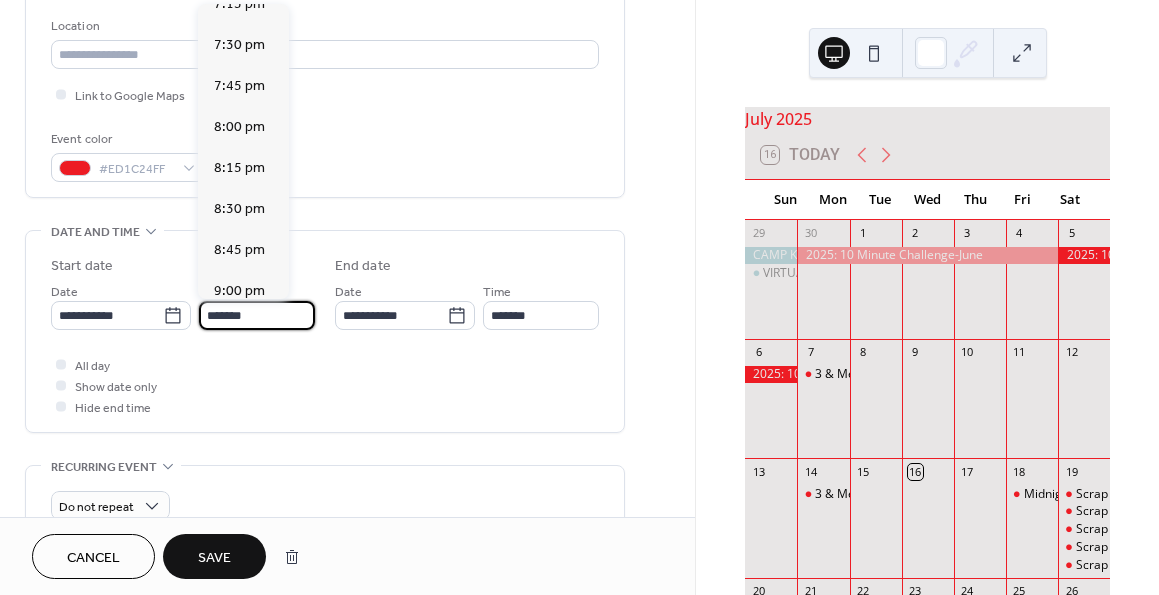 scroll, scrollTop: 3168, scrollLeft: 0, axis: vertical 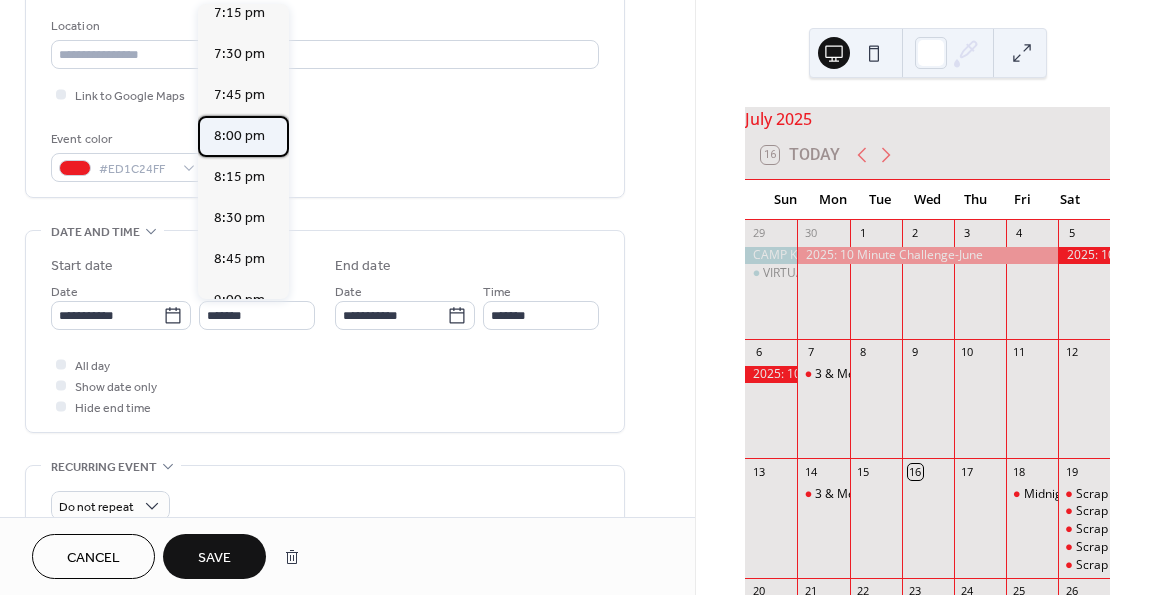 click on "8:00 pm" at bounding box center [239, 136] 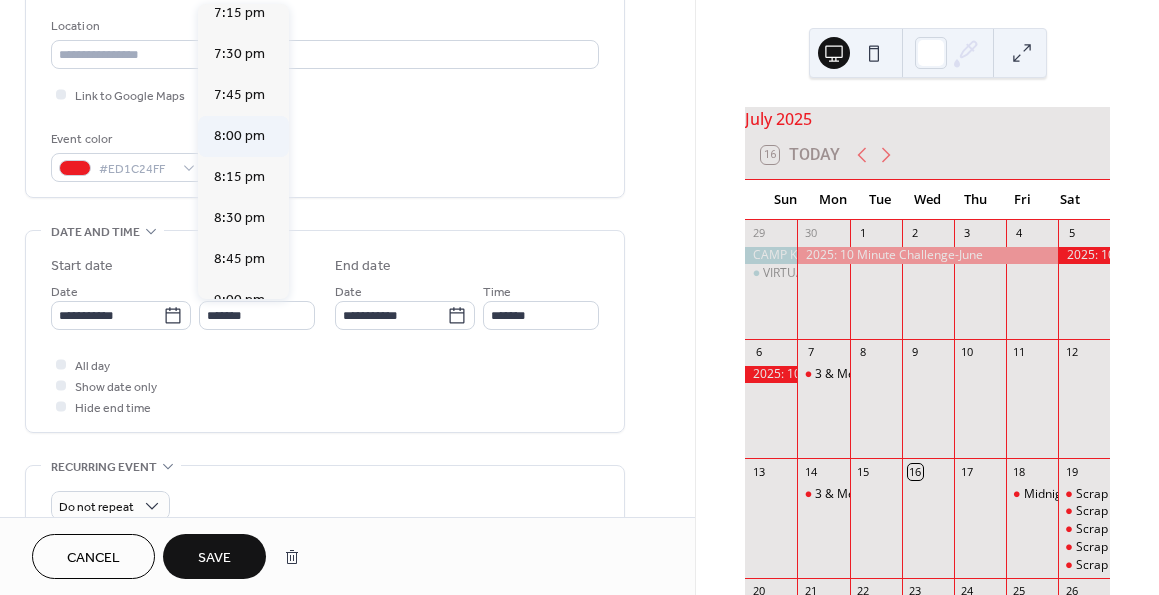 type on "*******" 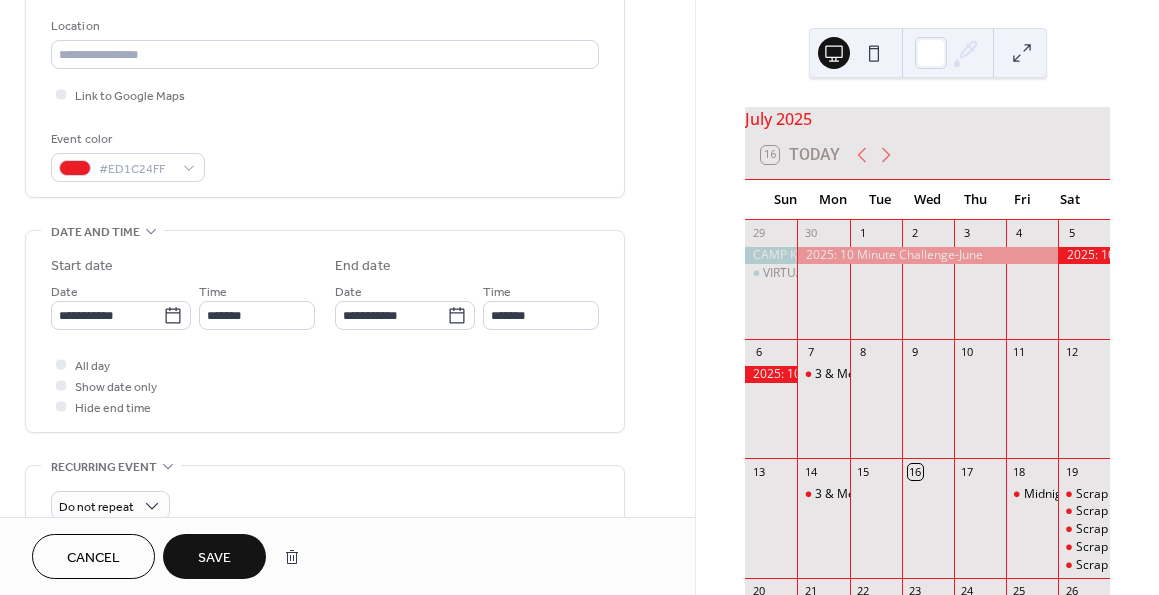 click on "Save" at bounding box center [214, 558] 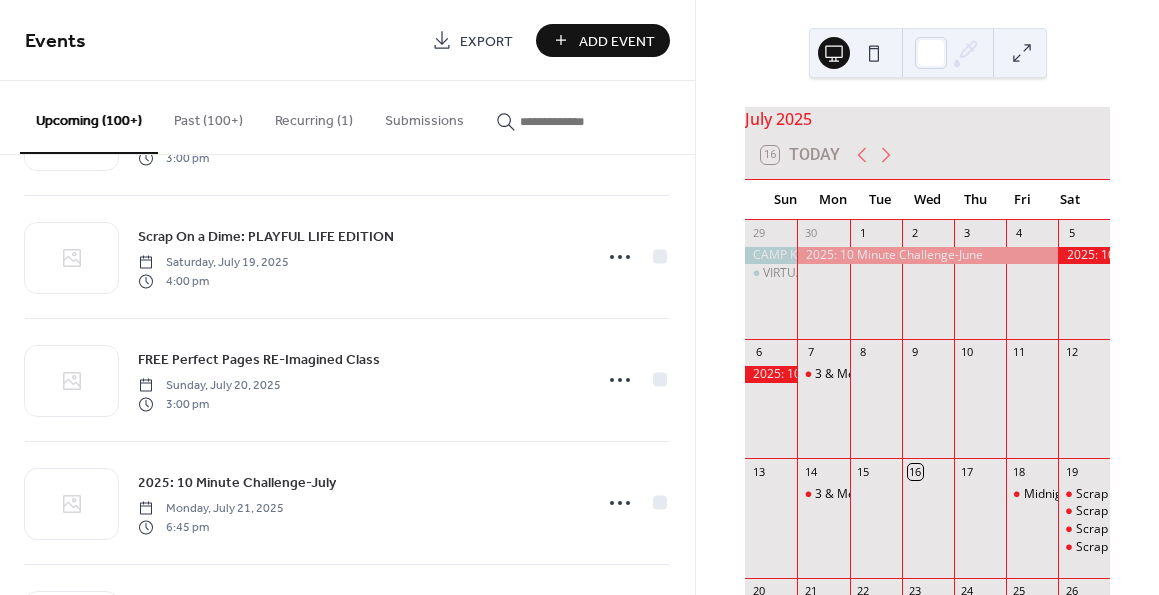 scroll, scrollTop: 498, scrollLeft: 0, axis: vertical 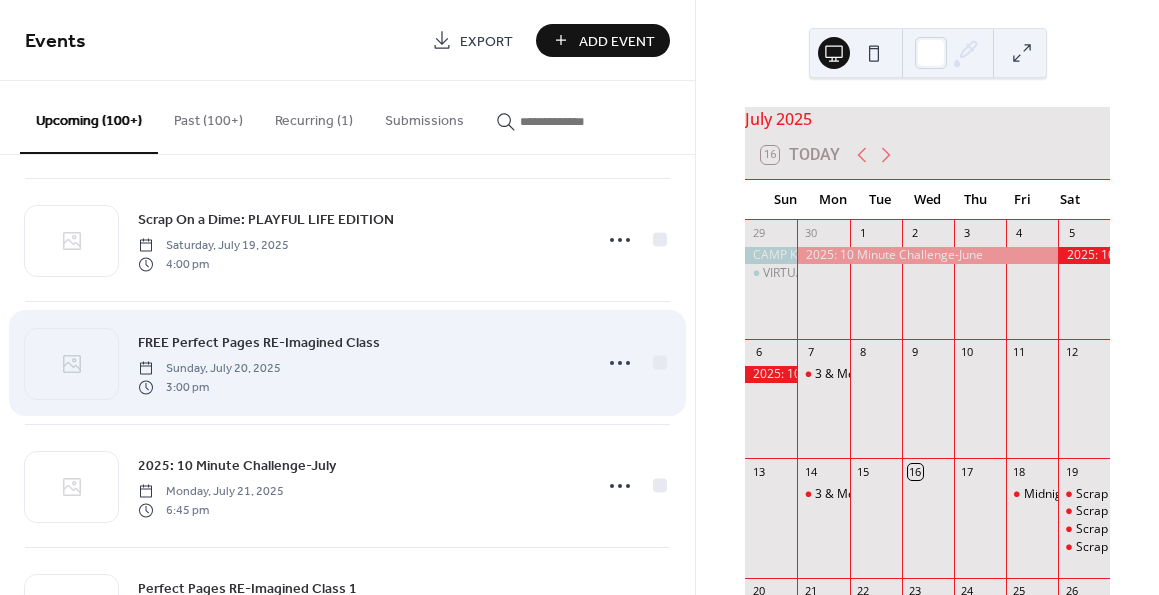 click on "Sunday, July 20, 2025" at bounding box center (209, 369) 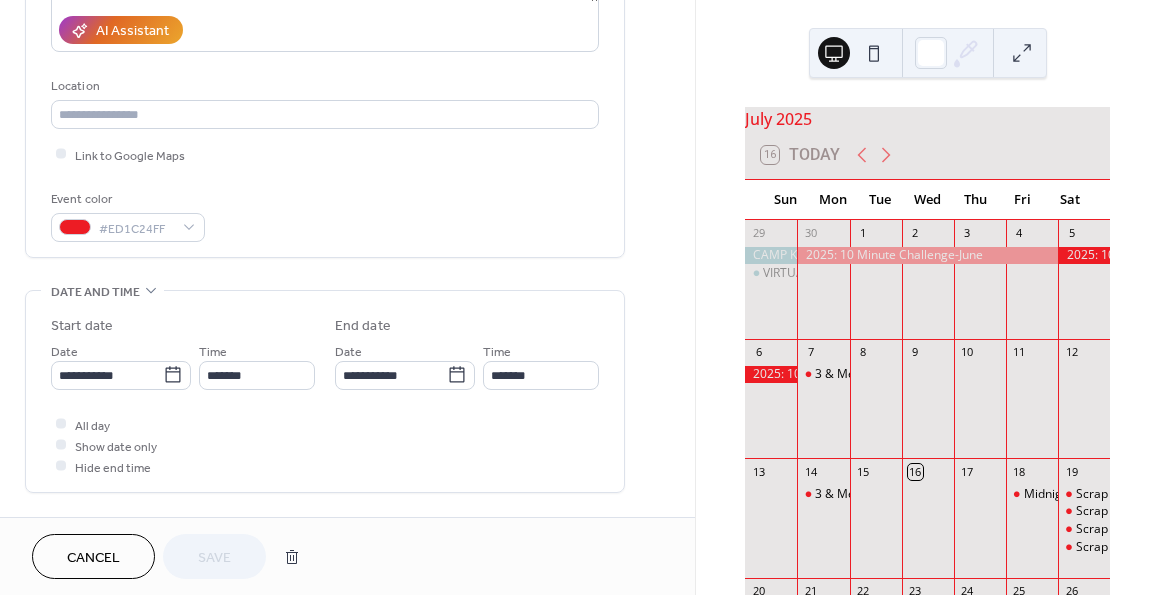 scroll, scrollTop: 364, scrollLeft: 0, axis: vertical 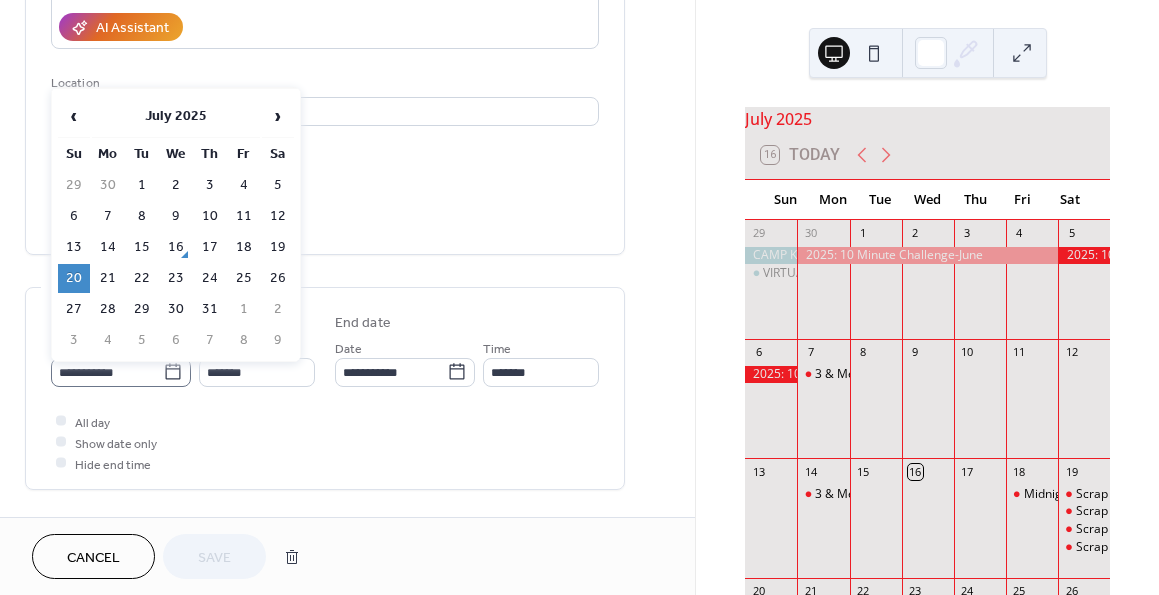 click 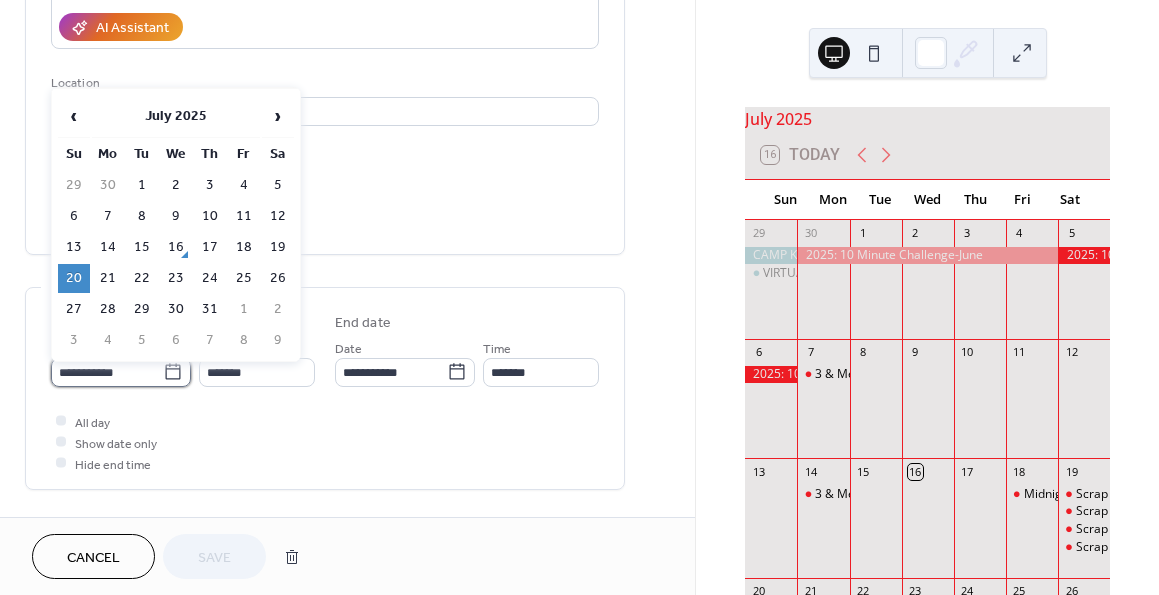 click on "**********" at bounding box center (107, 372) 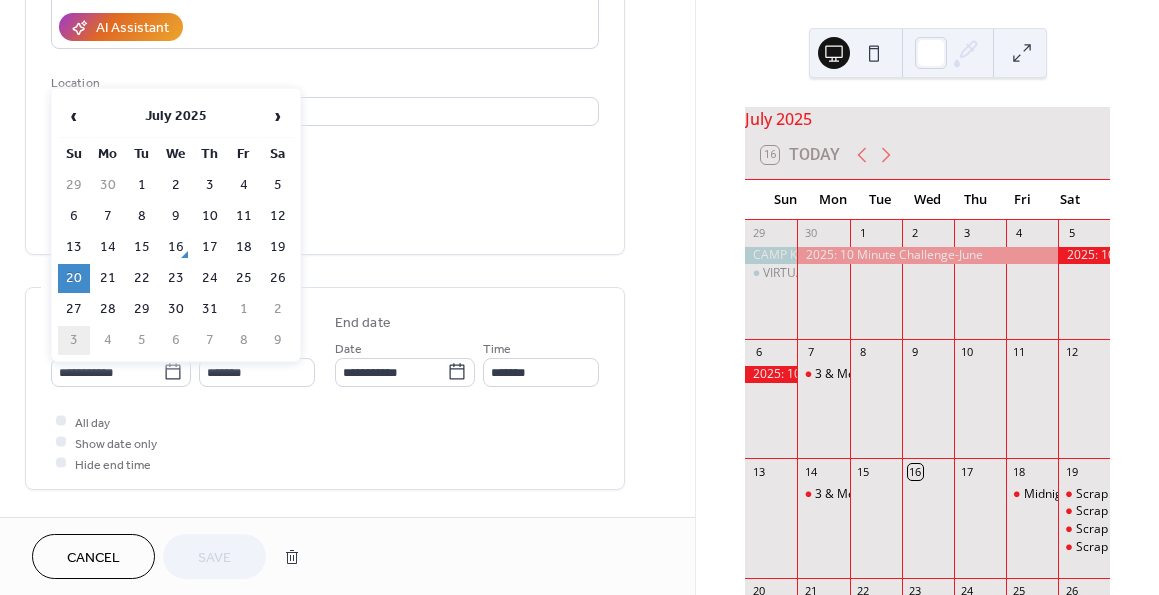 click on "3" at bounding box center (74, 340) 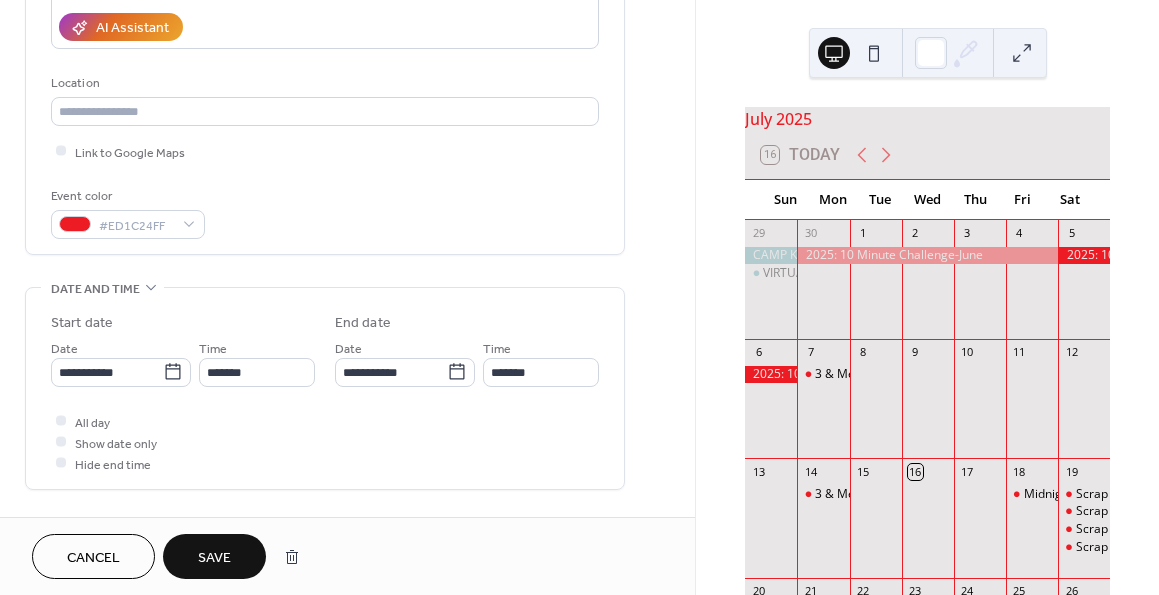 click on "Save" at bounding box center [214, 558] 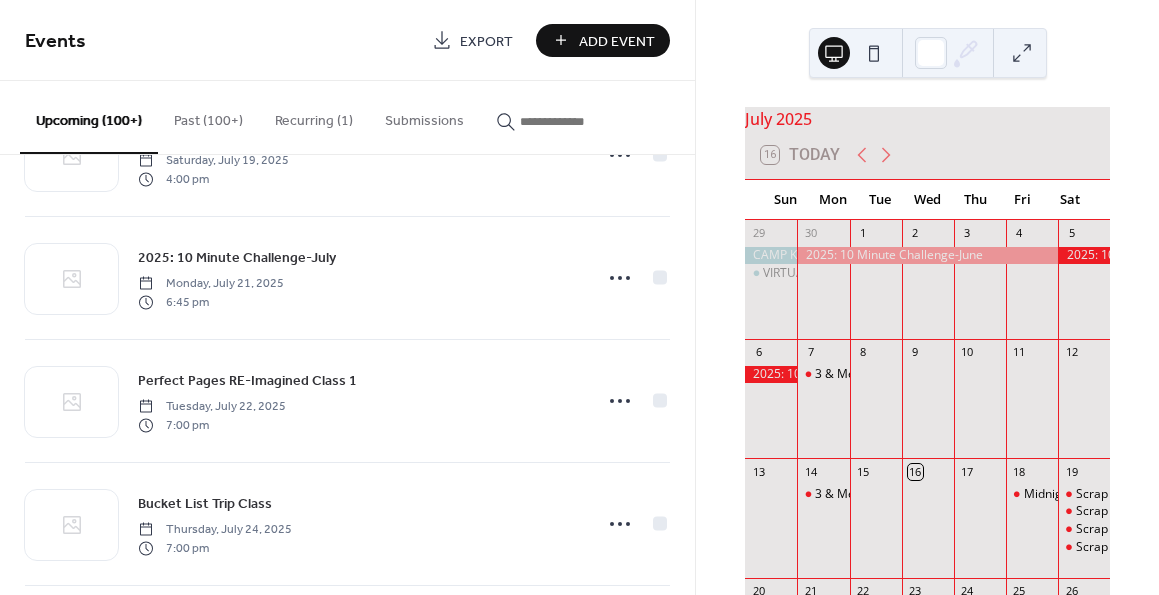 scroll, scrollTop: 607, scrollLeft: 0, axis: vertical 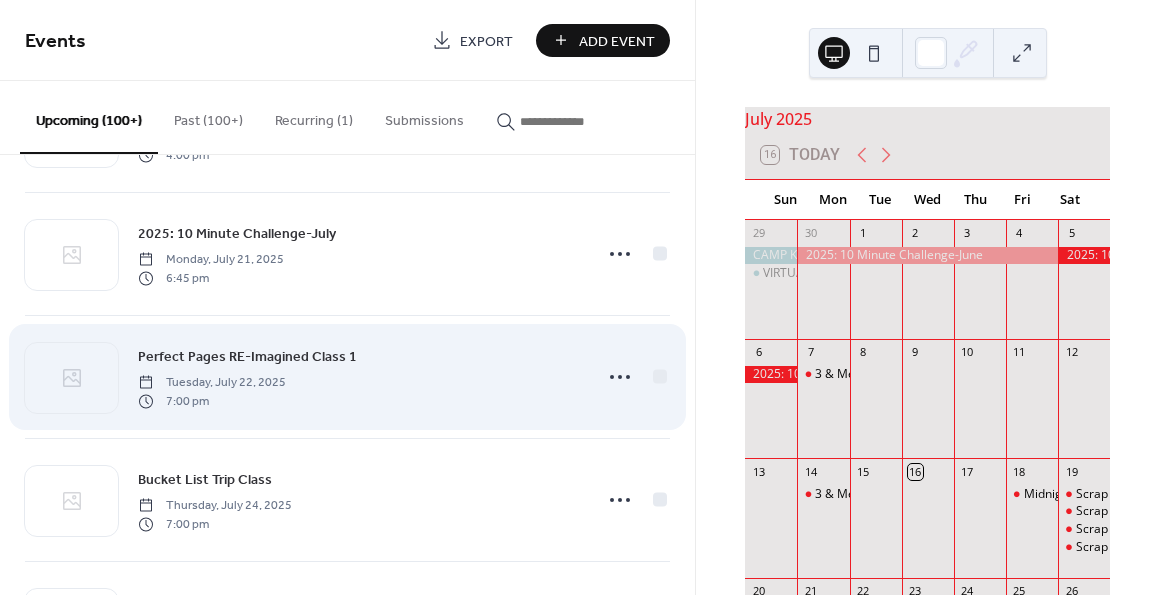 click on "Perfect Pages RE-Imagined Class 1" at bounding box center (247, 357) 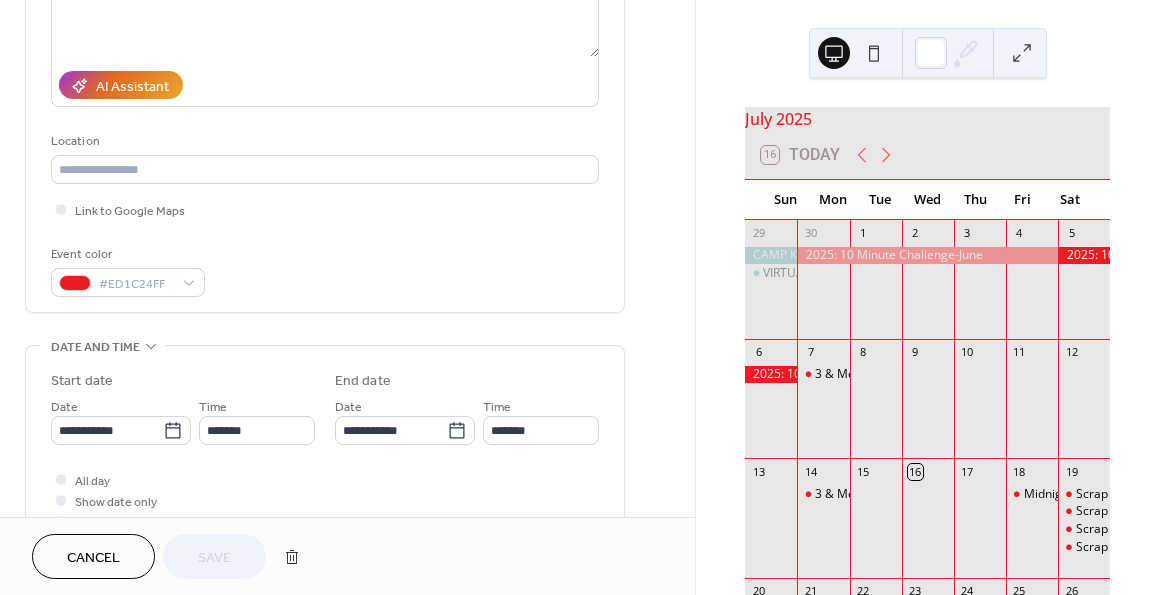 scroll, scrollTop: 309, scrollLeft: 0, axis: vertical 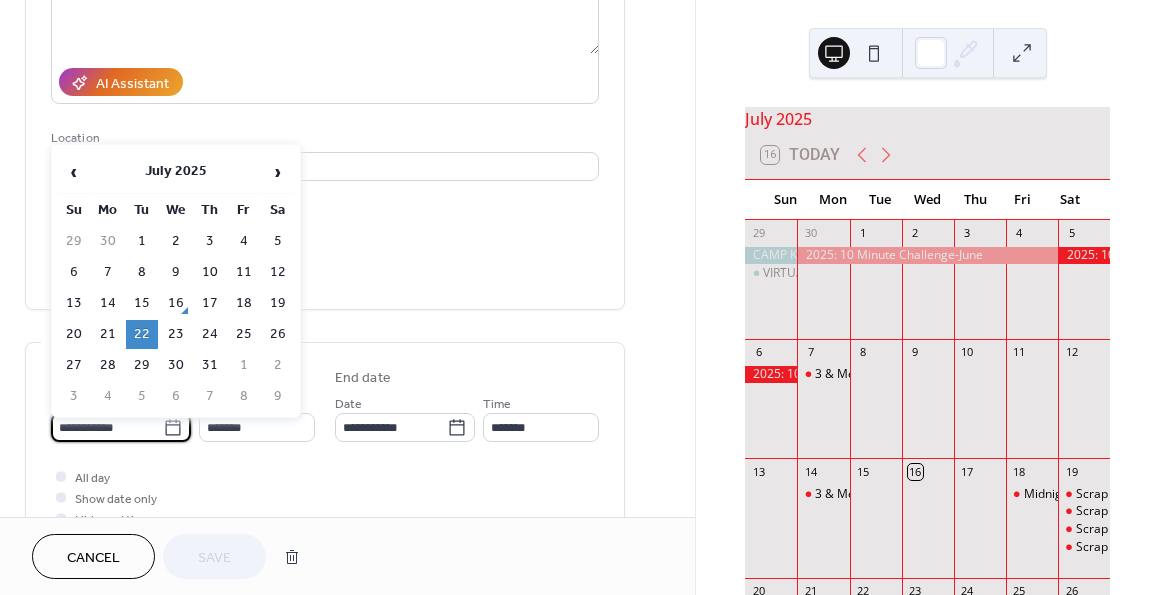 click on "**********" at bounding box center [107, 427] 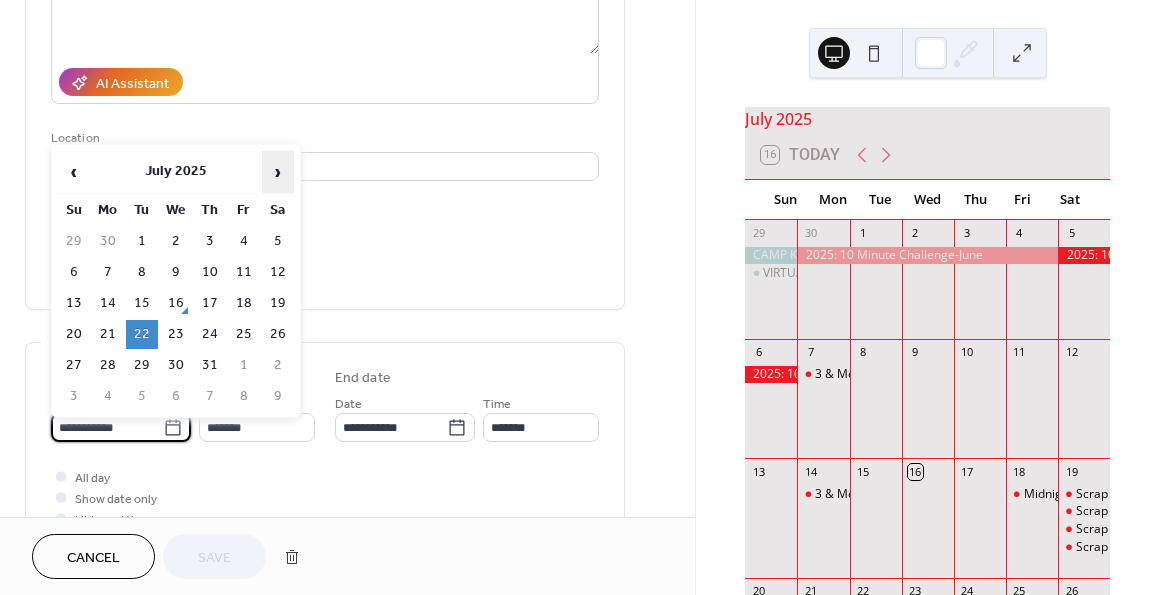 click on "›" at bounding box center [278, 172] 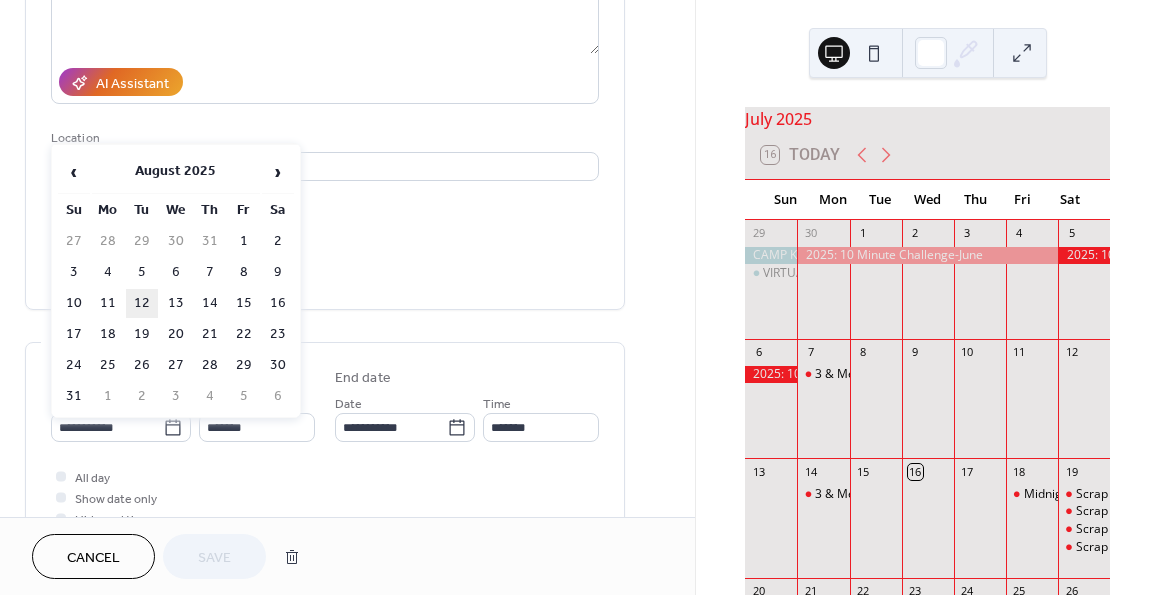 click on "12" at bounding box center (142, 303) 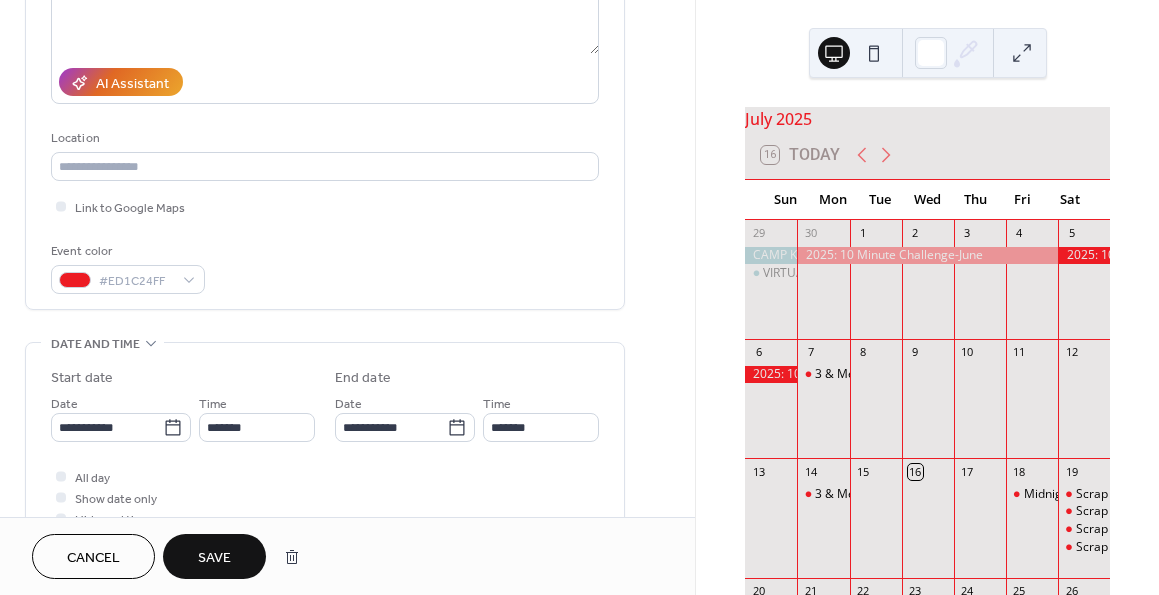 click on "Save" at bounding box center (214, 558) 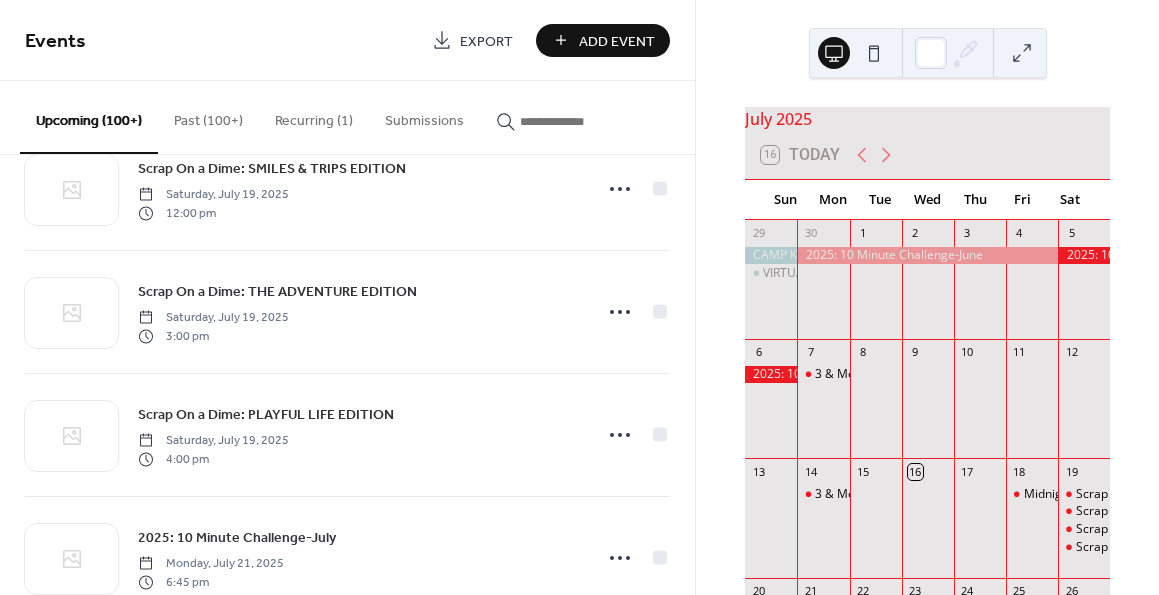 scroll, scrollTop: 309, scrollLeft: 0, axis: vertical 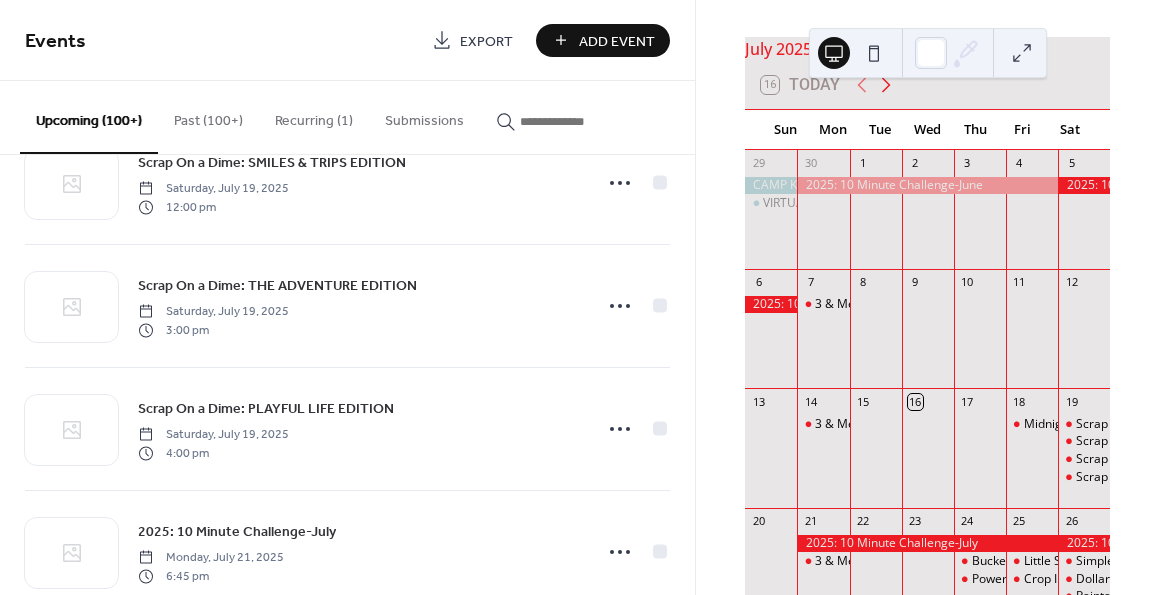 click 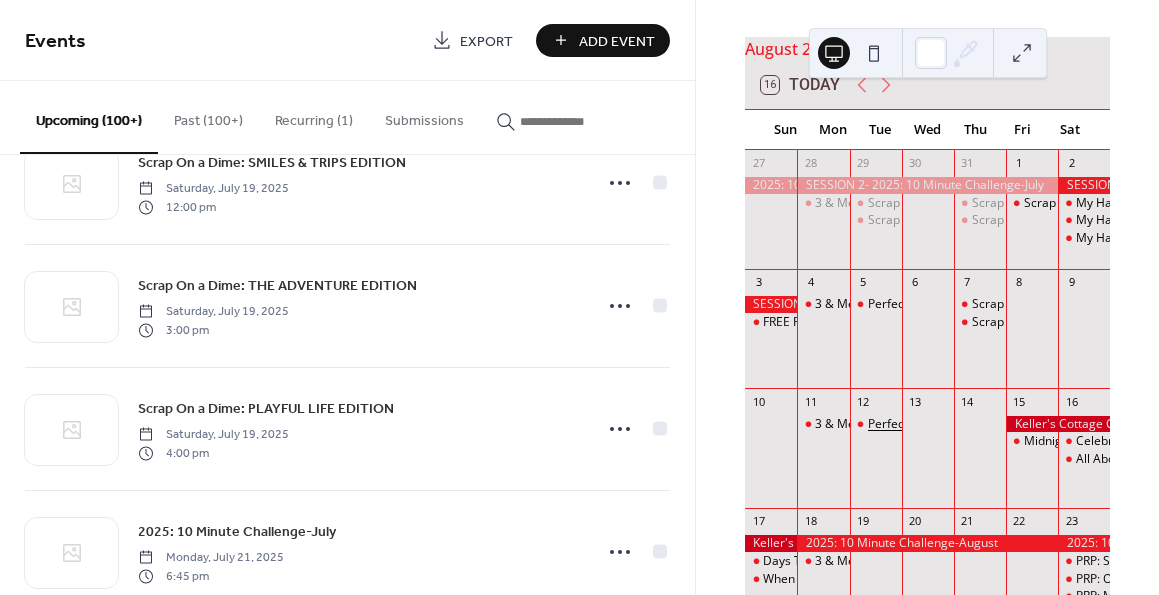 click on "Perfect Pages RE-Imagined Class 1" at bounding box center [964, 424] 